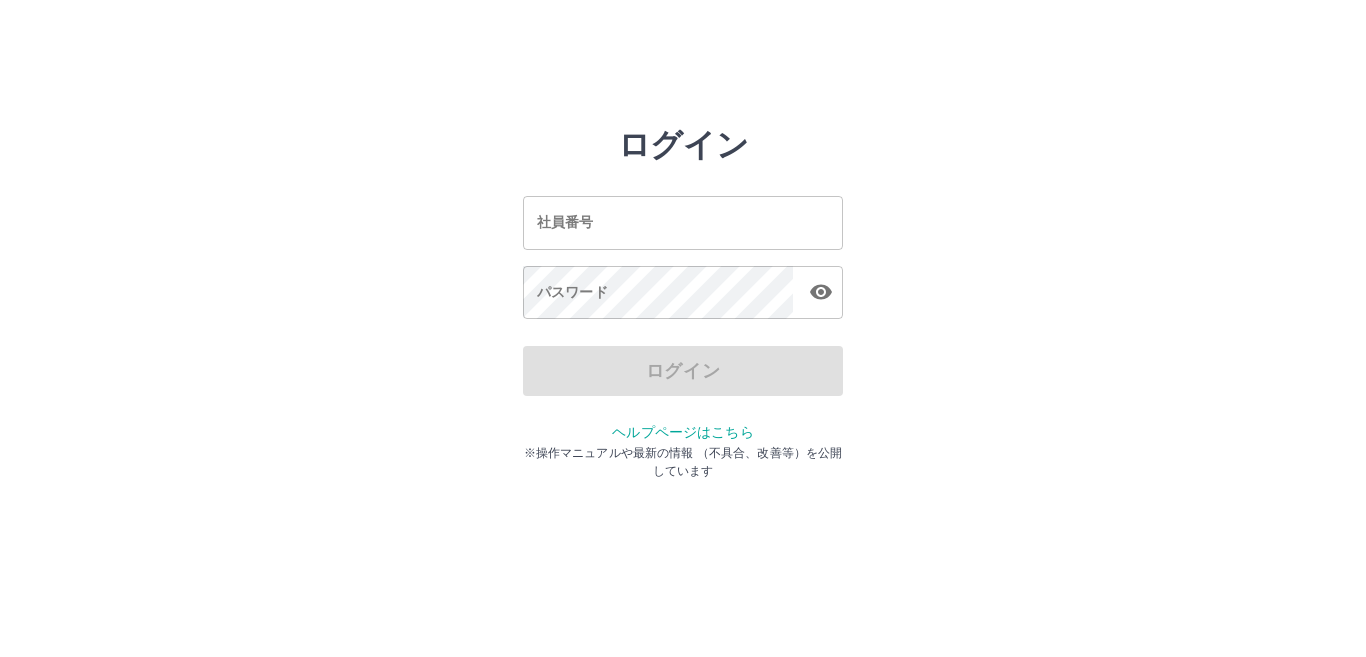 scroll, scrollTop: 0, scrollLeft: 0, axis: both 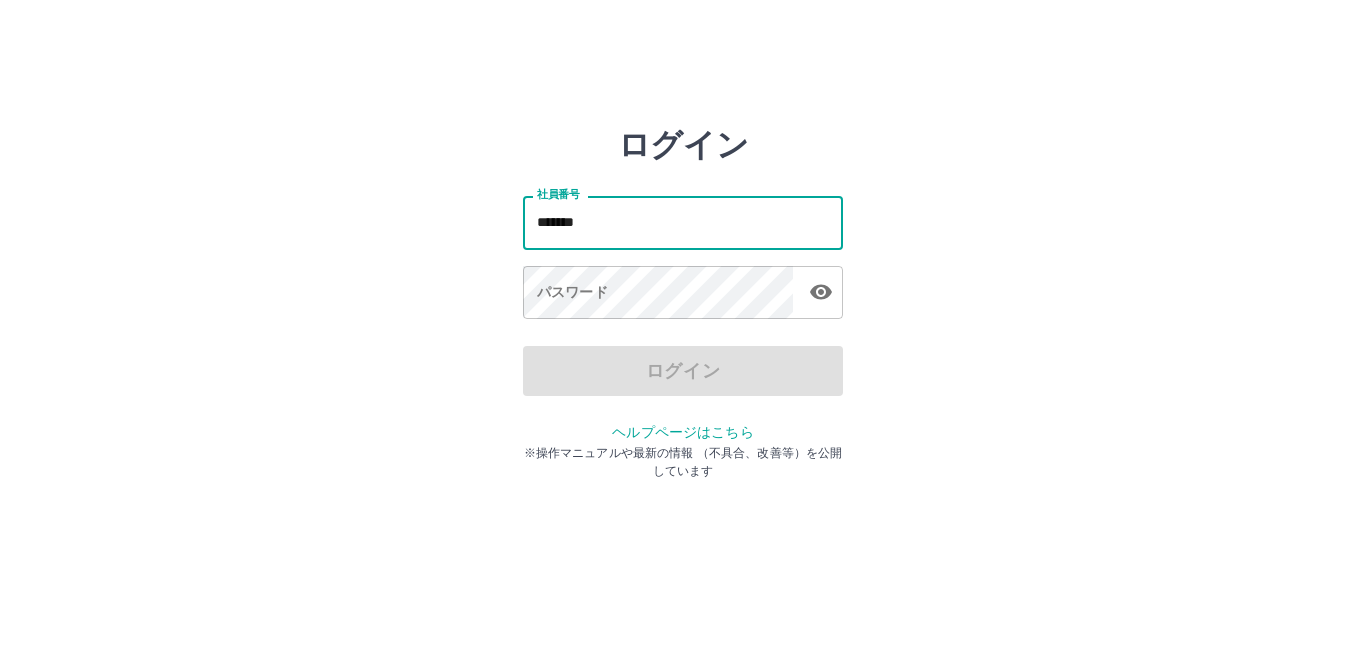 type on "*******" 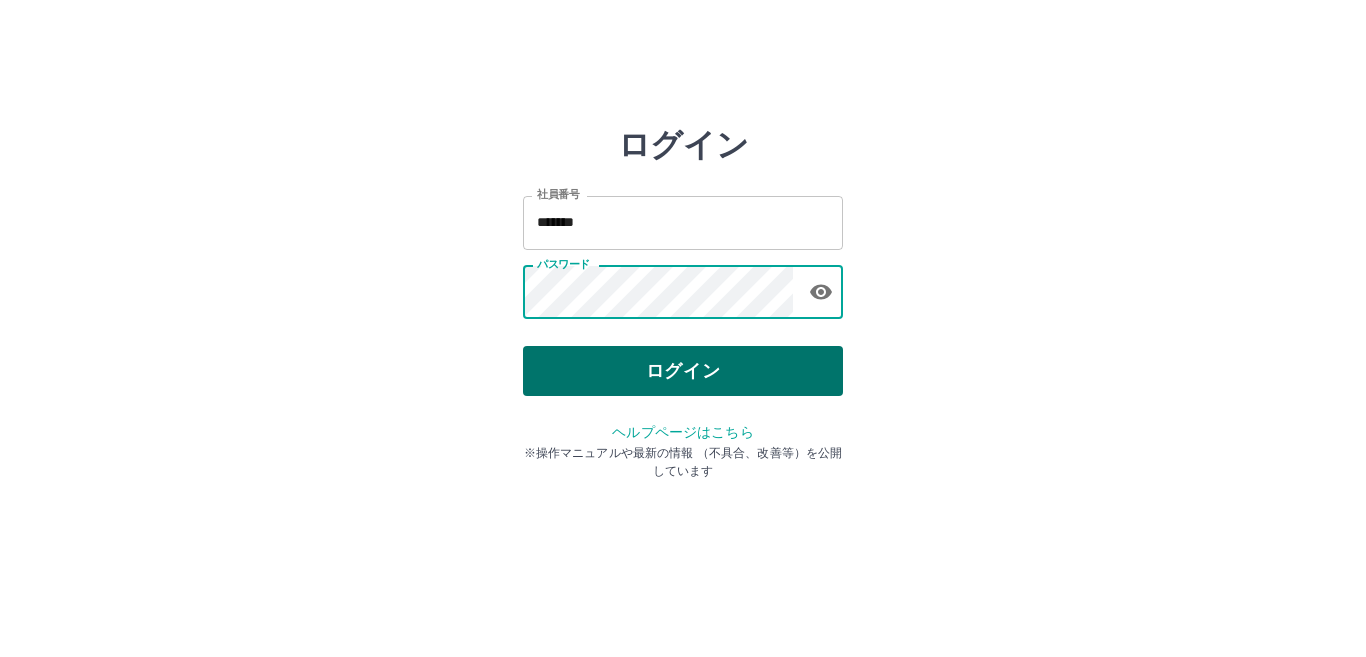 click on "ログイン" at bounding box center [683, 371] 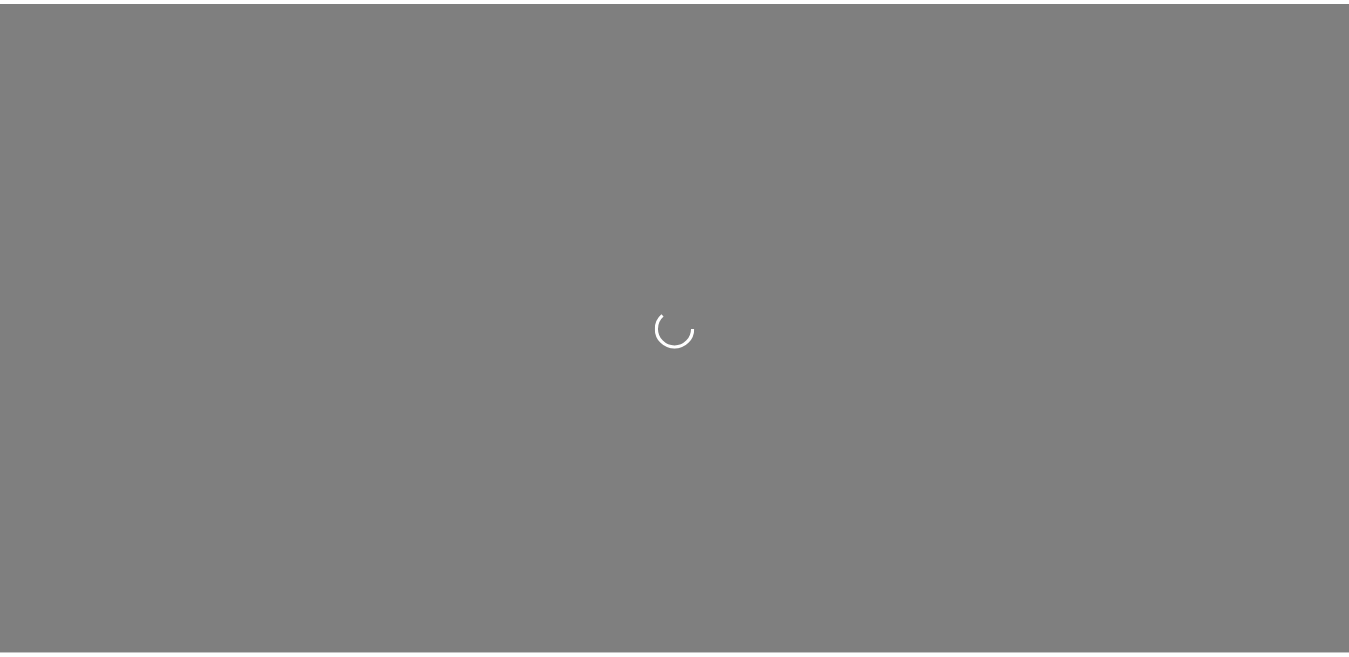 scroll, scrollTop: 0, scrollLeft: 0, axis: both 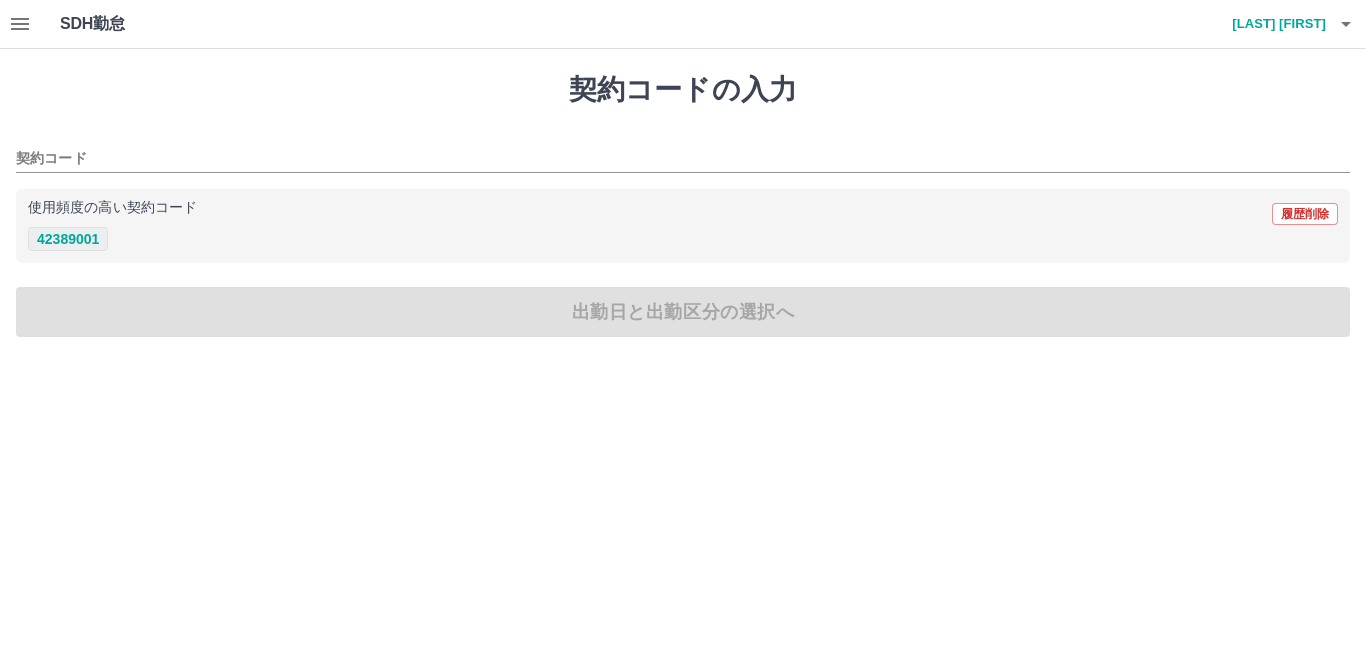 click on "42389001" at bounding box center [68, 239] 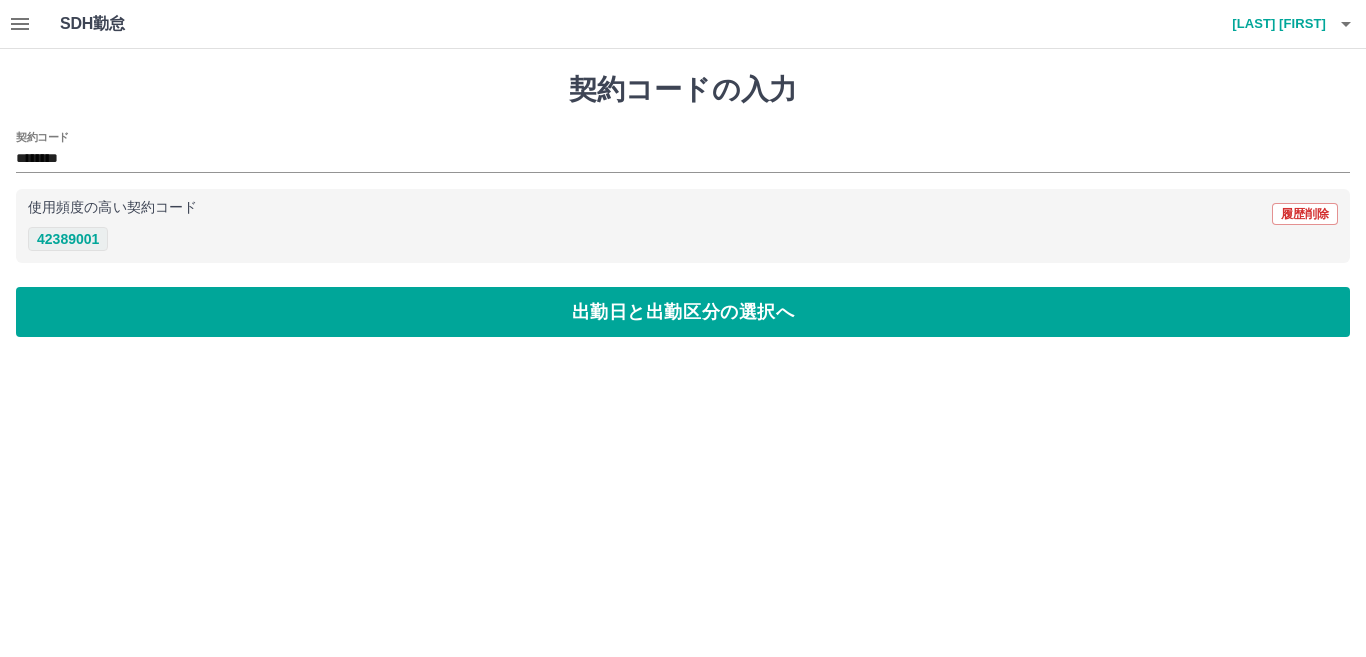 type on "********" 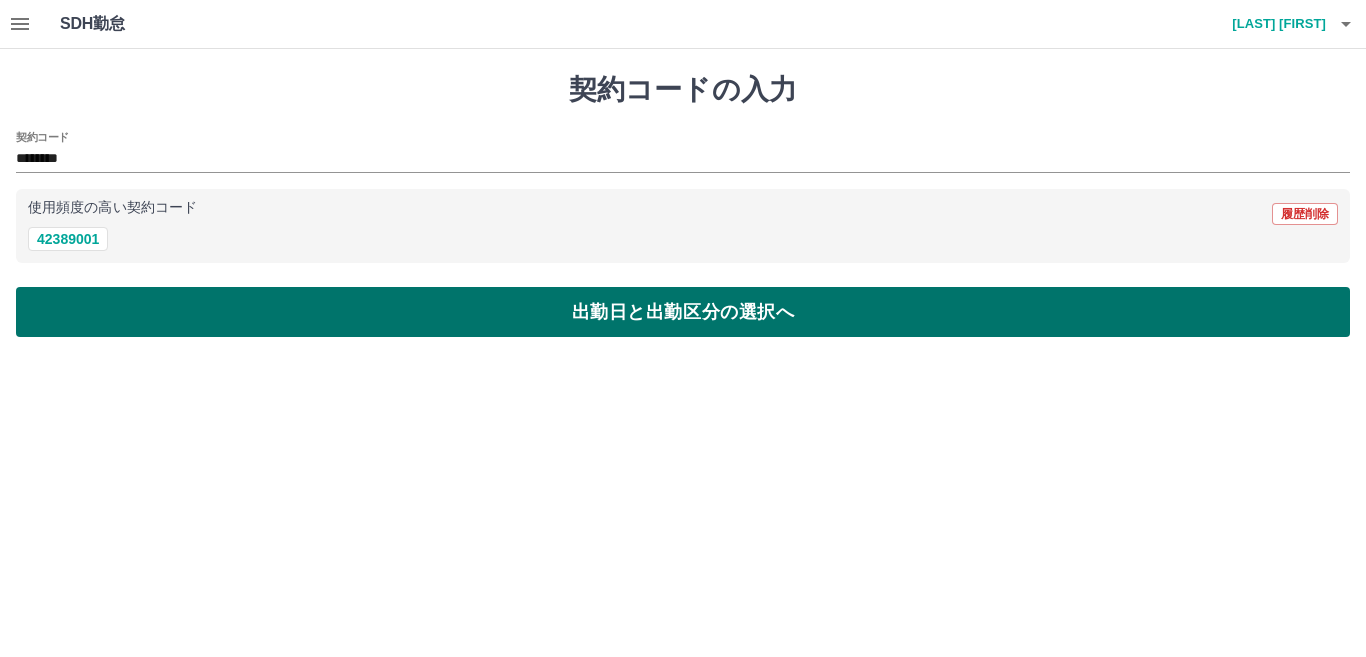 click on "出勤日と出勤区分の選択へ" at bounding box center [683, 312] 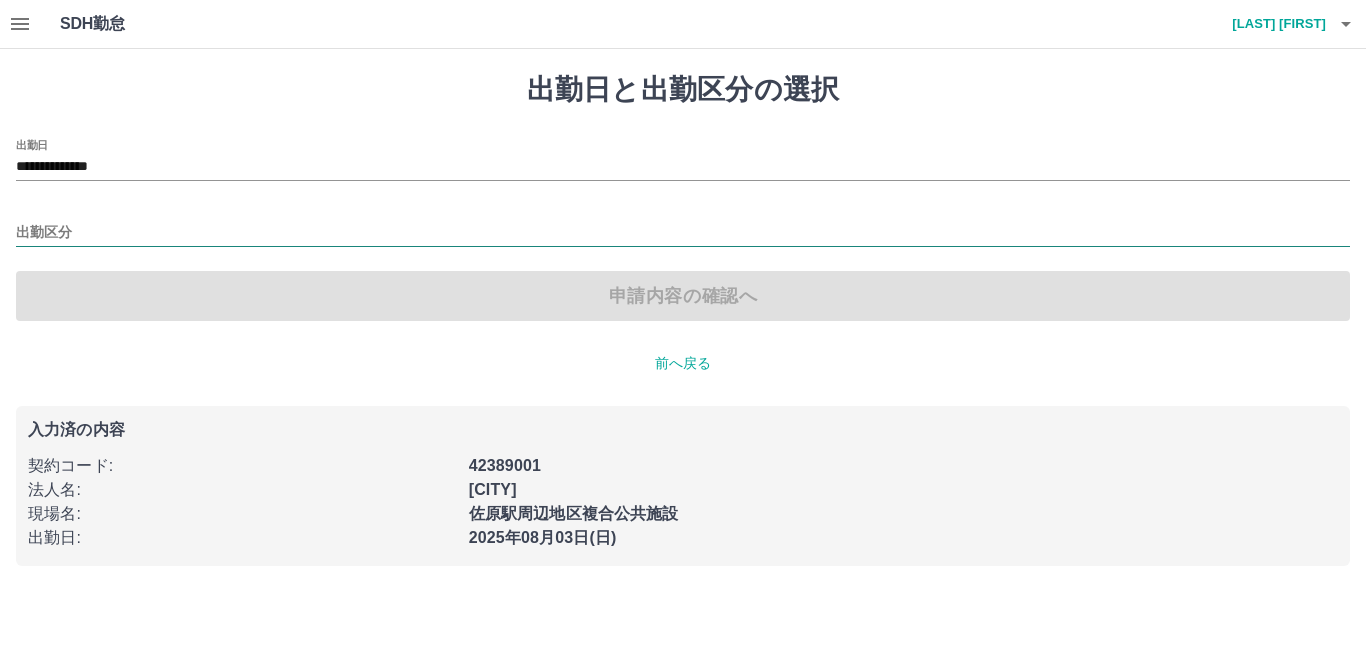 click on "出勤区分" at bounding box center [683, 233] 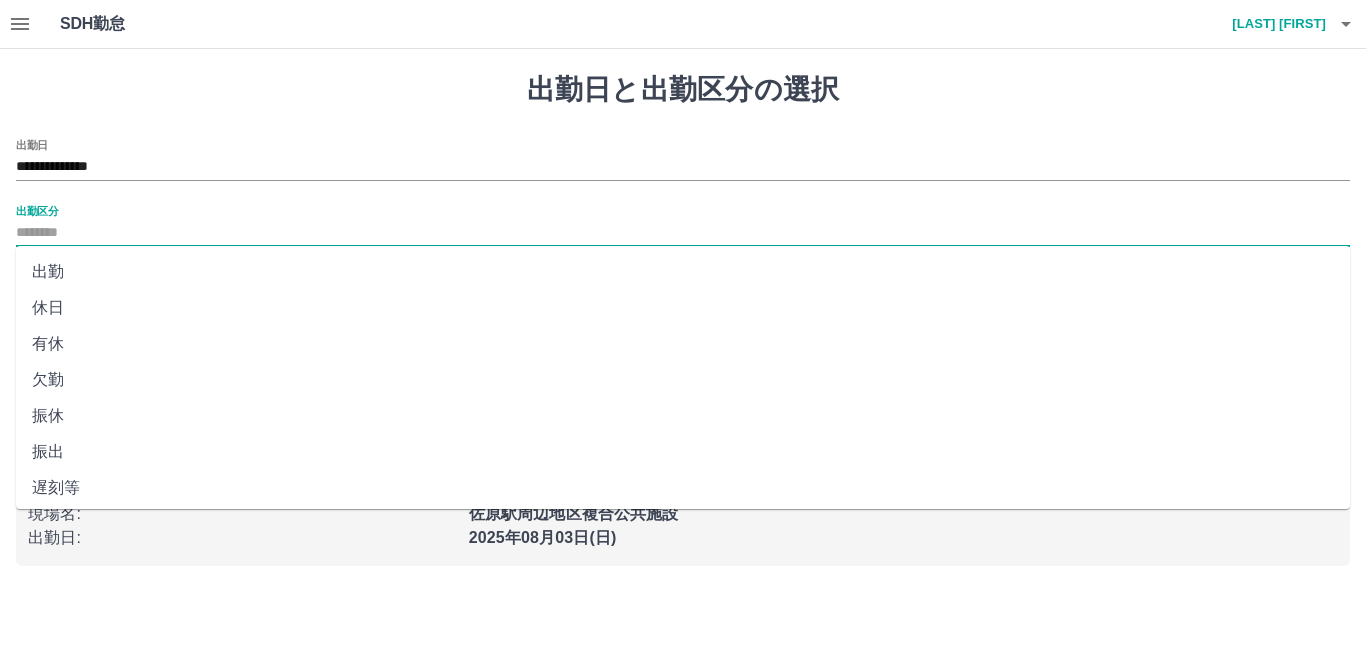 click on "出勤" at bounding box center [683, 272] 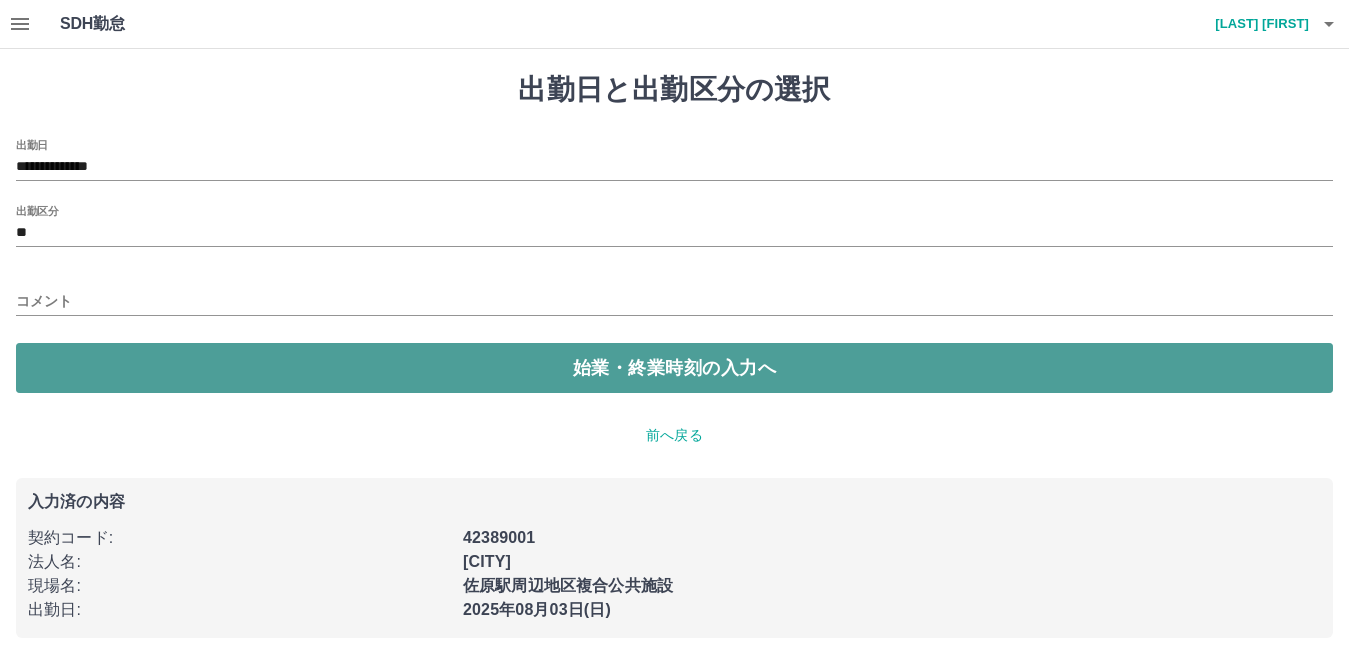 click on "始業・終業時刻の入力へ" at bounding box center (674, 368) 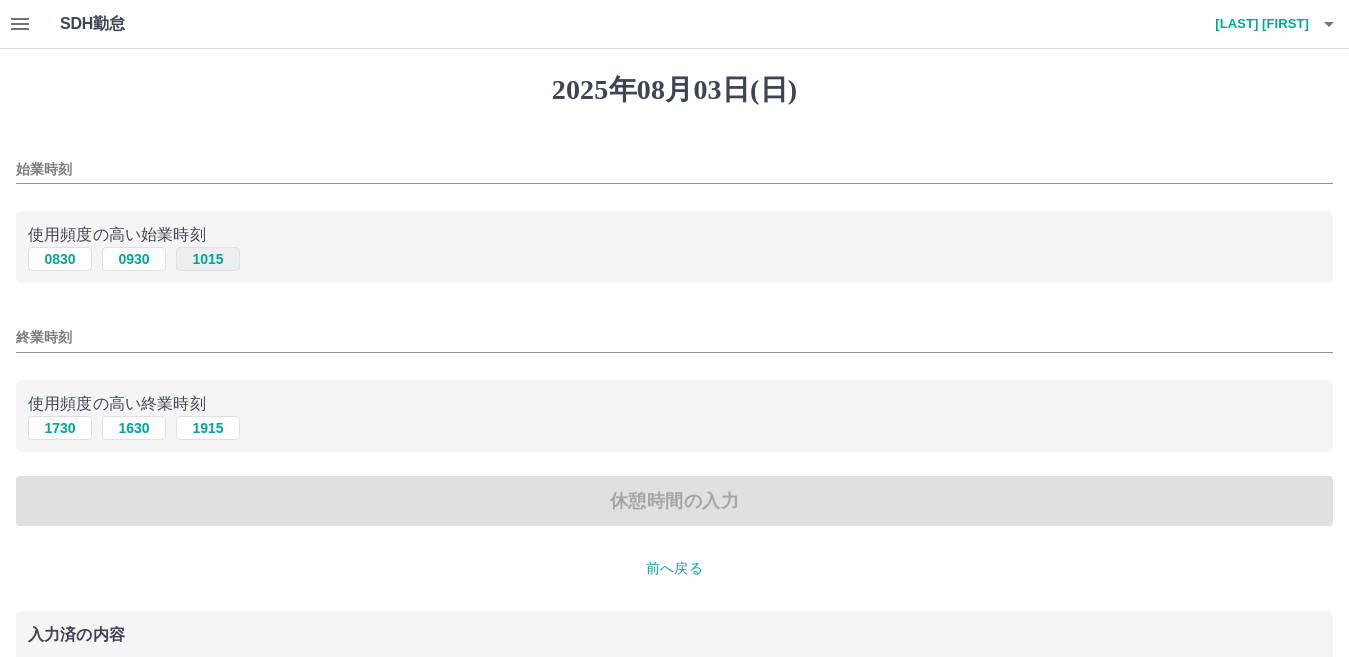 click on "1015" at bounding box center [208, 259] 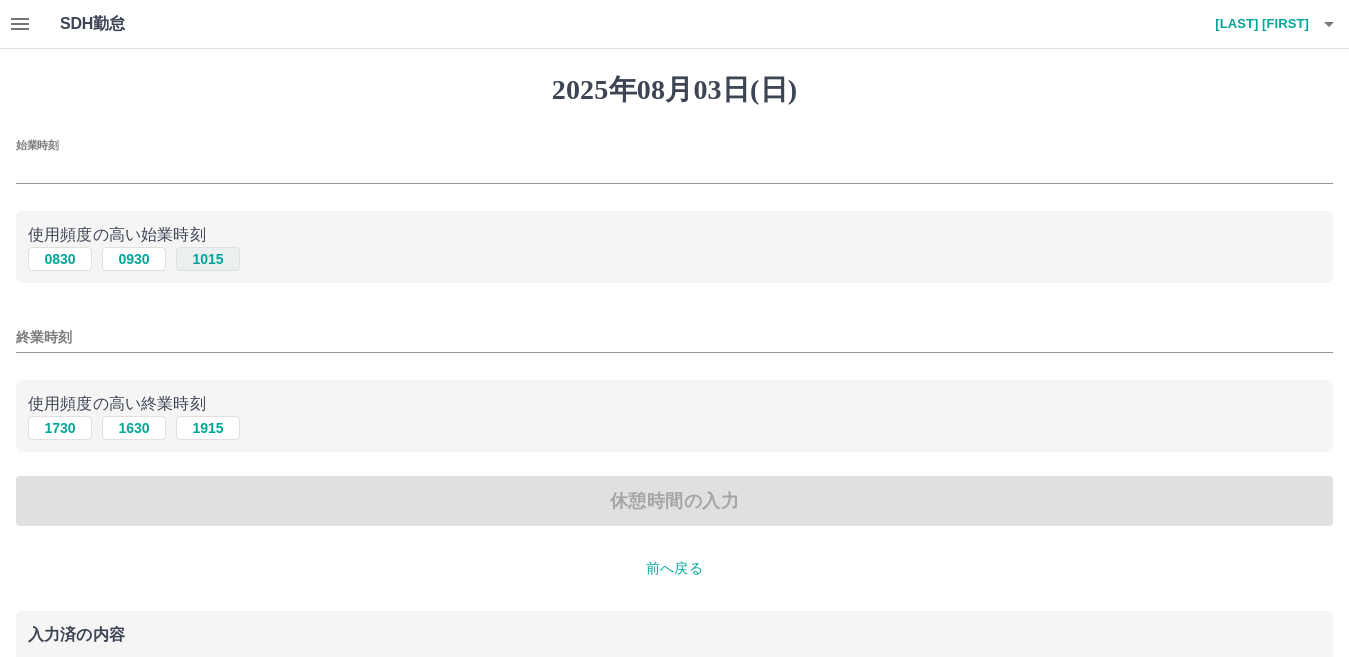 type on "****" 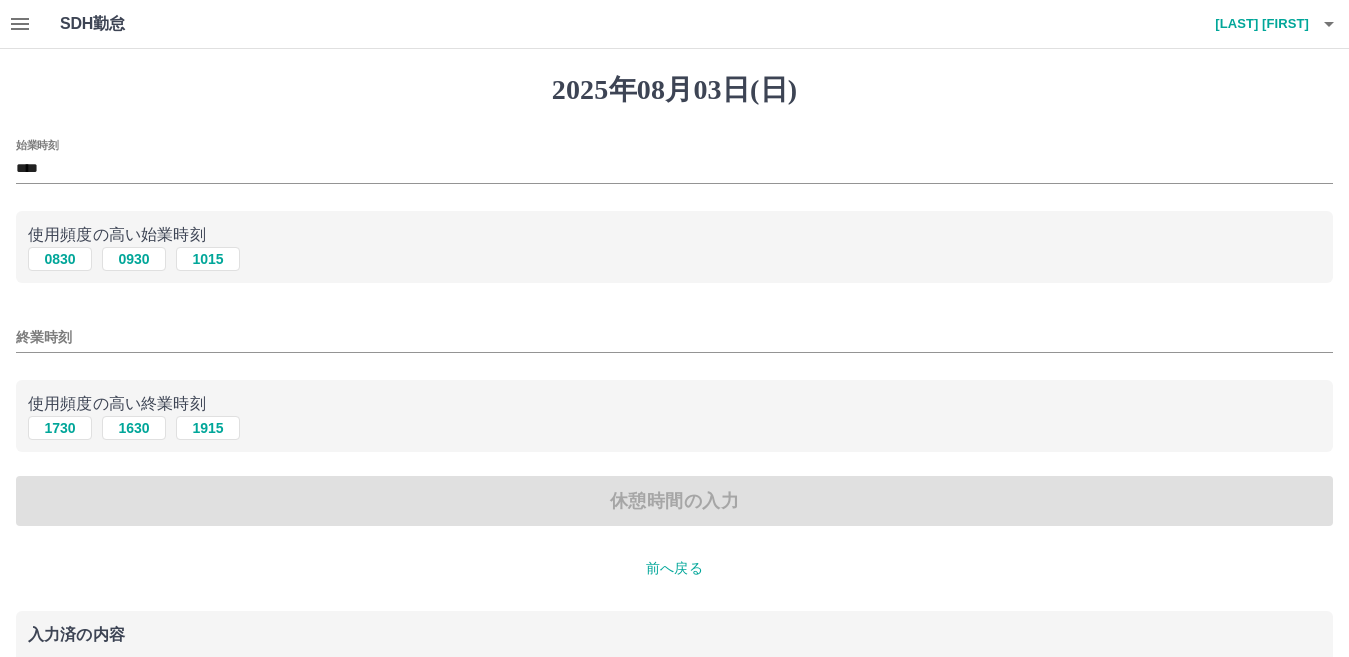 click on "使用頻度の高い終業時刻 1730 1630 1915" at bounding box center (674, 416) 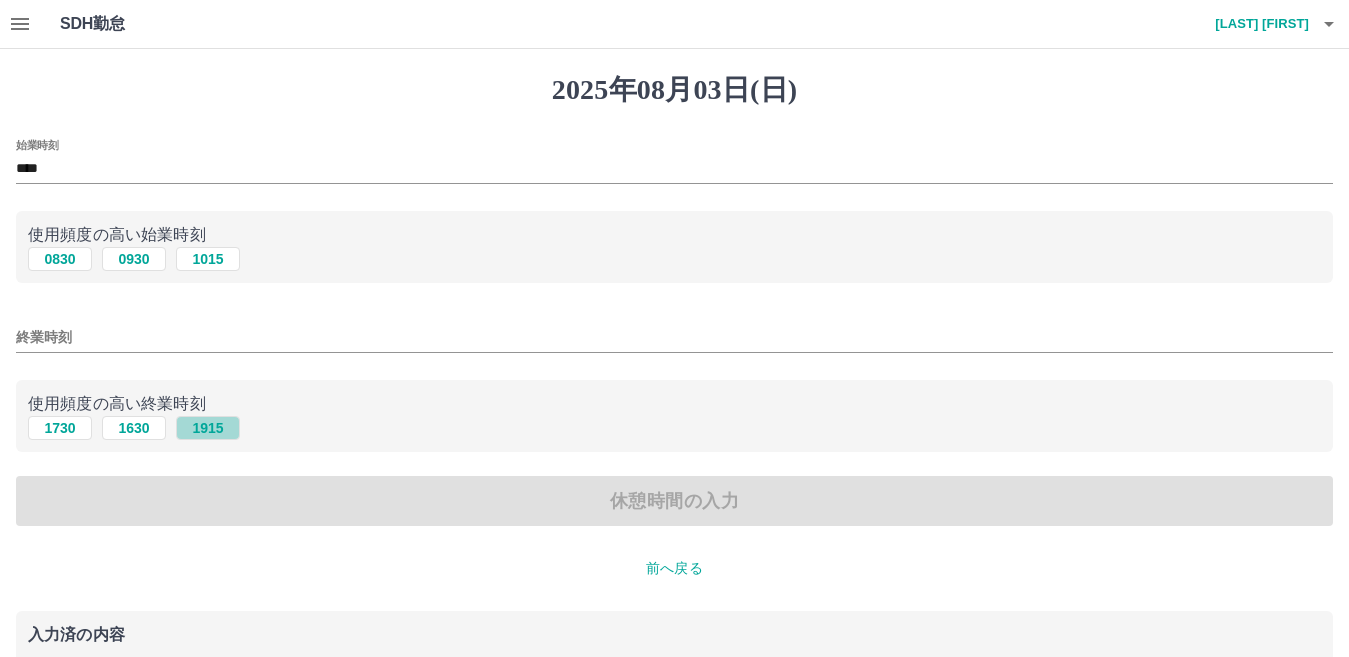 click on "1915" at bounding box center [208, 428] 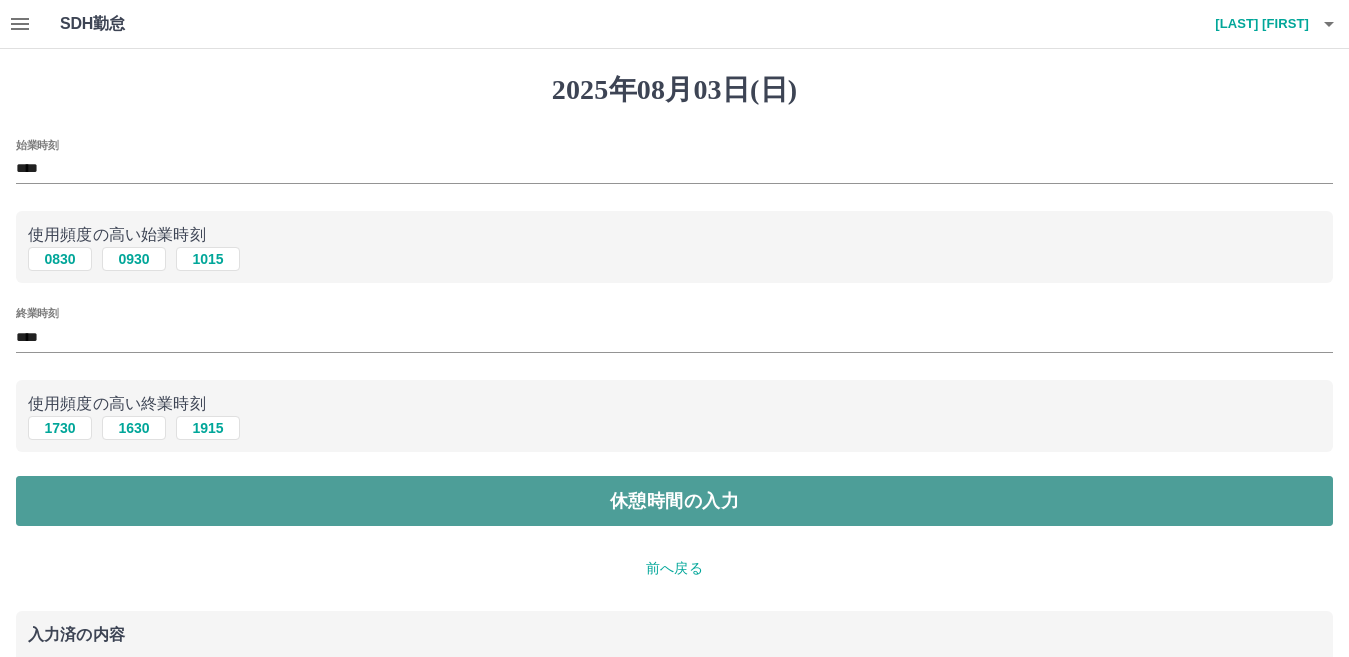 click on "休憩時間の入力" at bounding box center (674, 501) 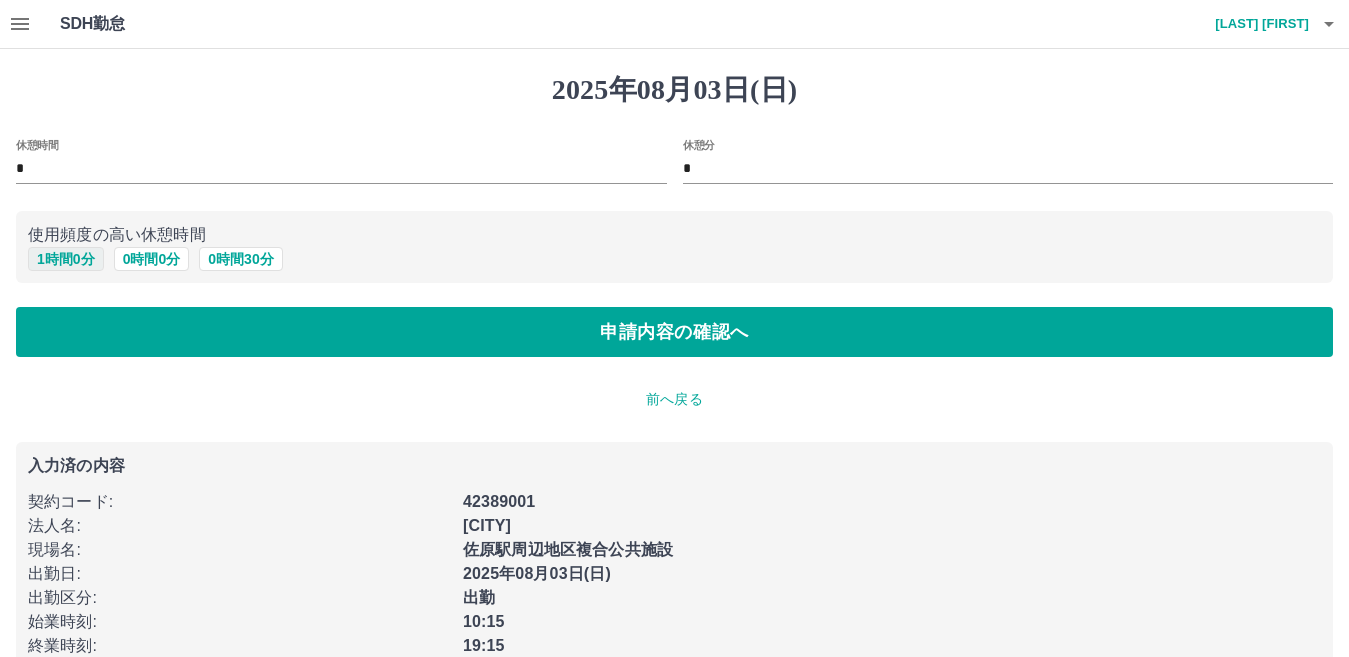 click on "1 時間 0 分" at bounding box center [66, 259] 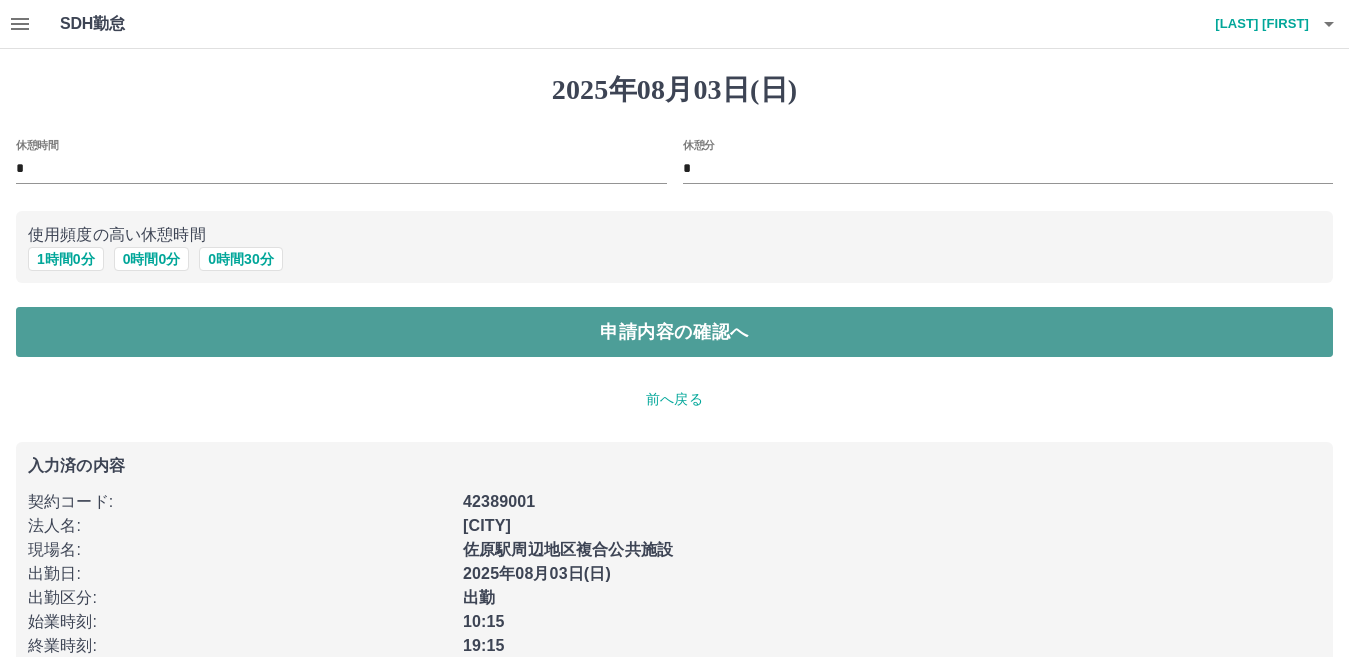 click on "申請内容の確認へ" at bounding box center [674, 332] 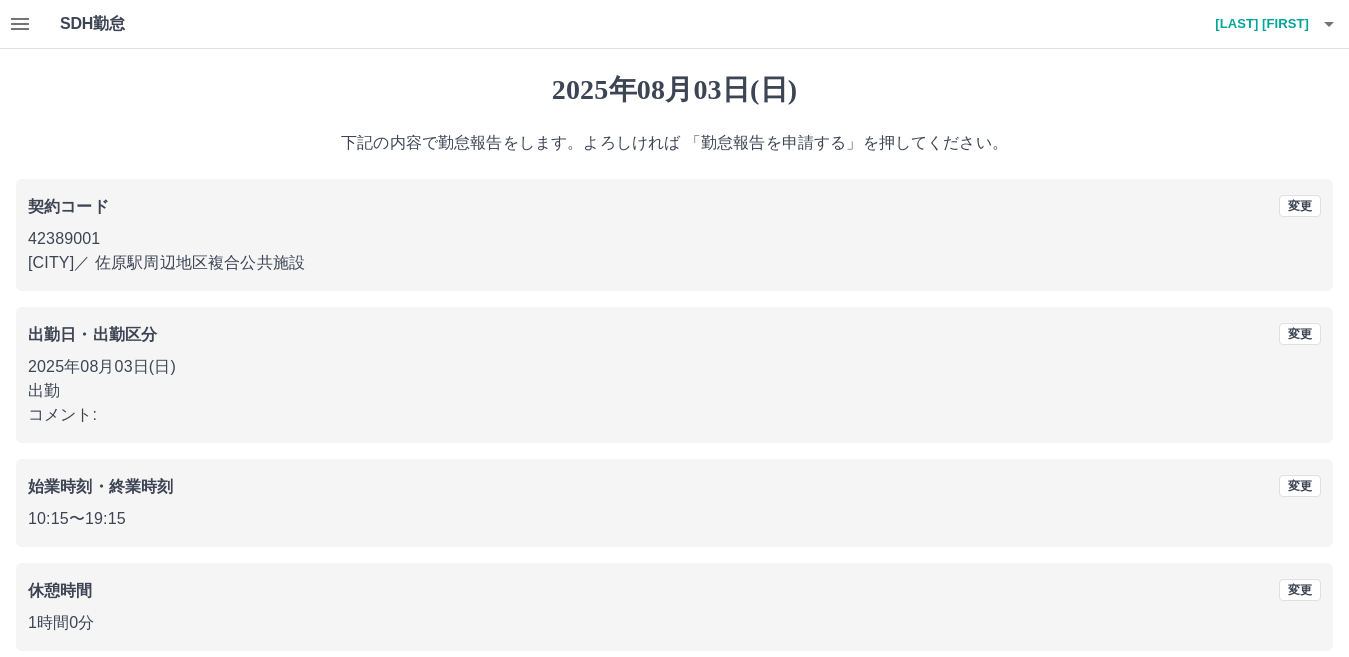scroll, scrollTop: 91, scrollLeft: 0, axis: vertical 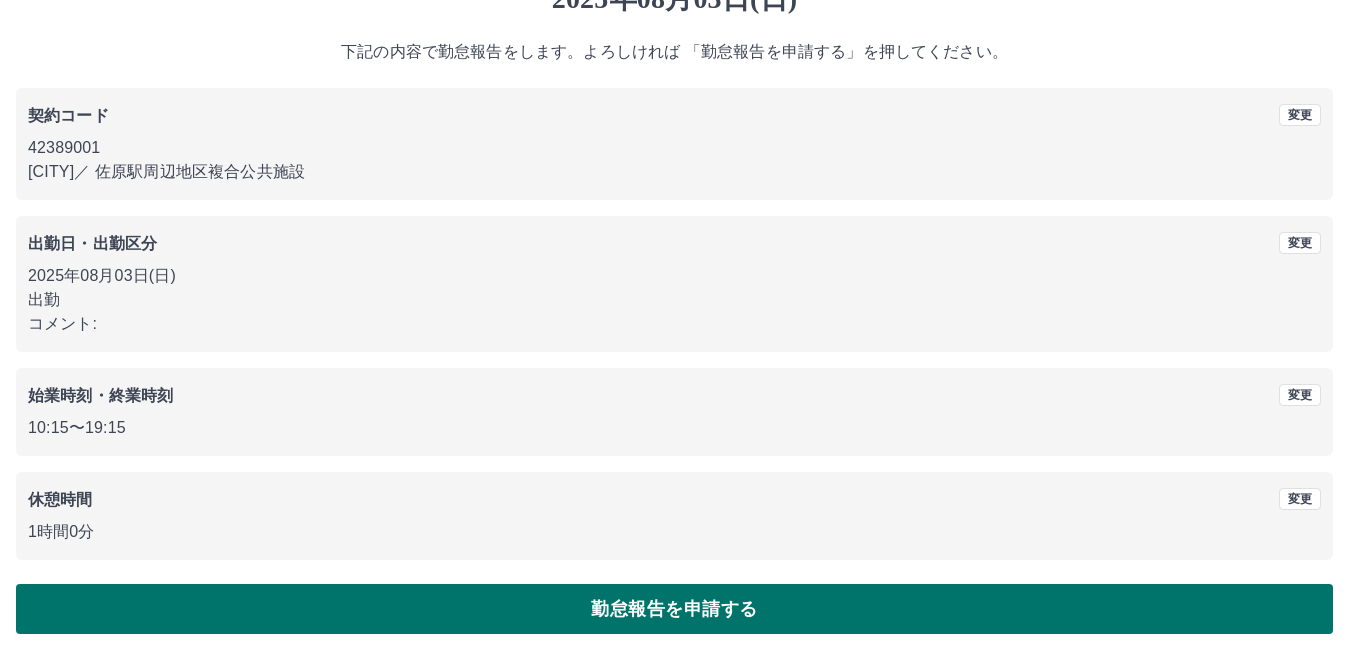 click on "勤怠報告を申請する" at bounding box center [674, 609] 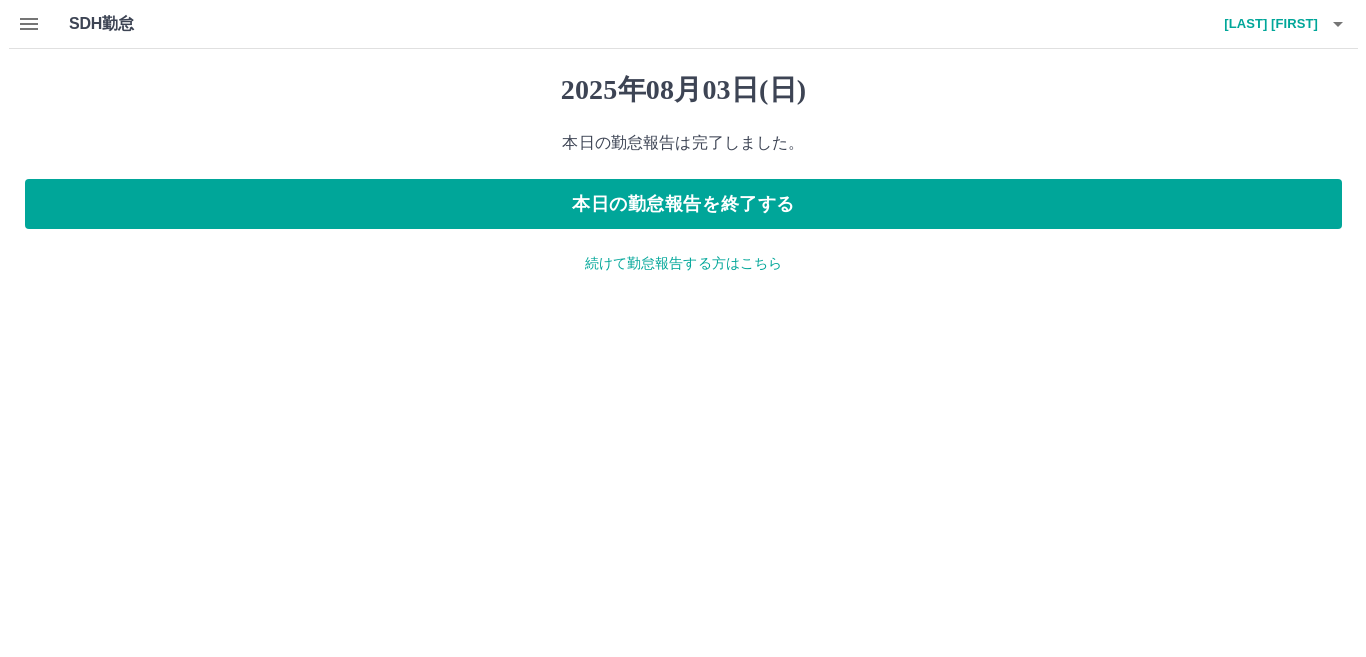 scroll, scrollTop: 0, scrollLeft: 0, axis: both 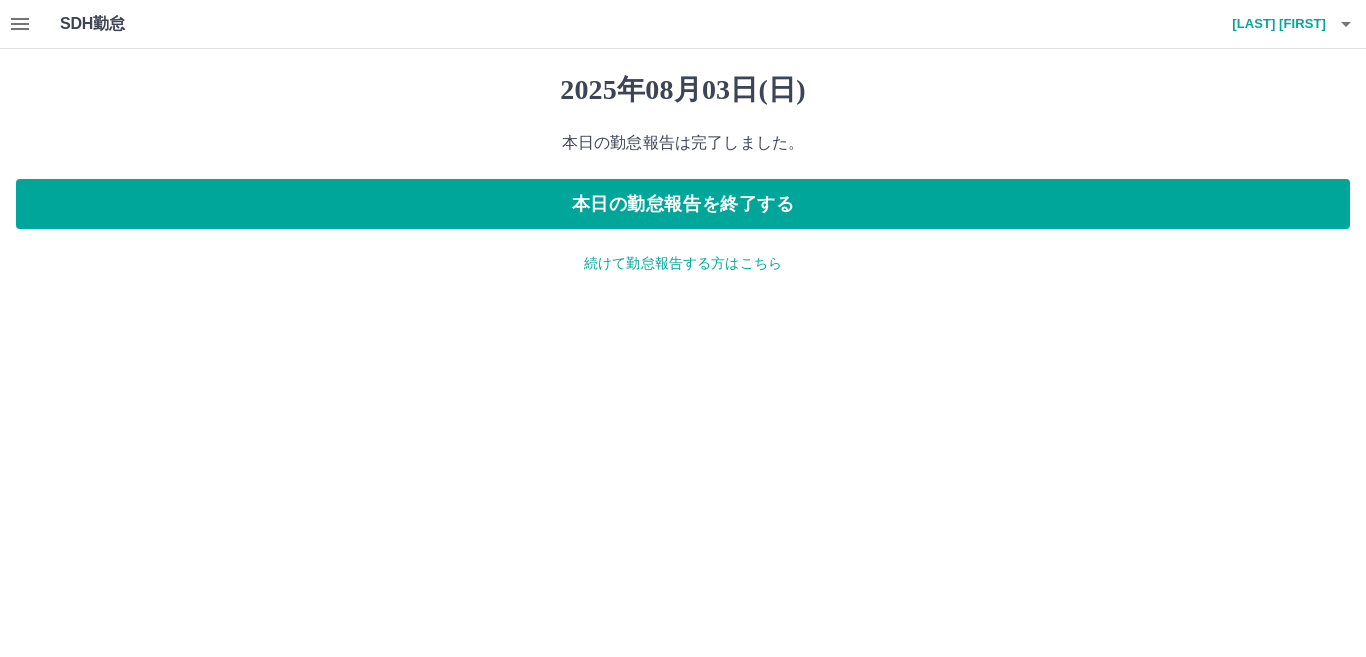 click on "続けて勤怠報告する方はこちら" at bounding box center (683, 263) 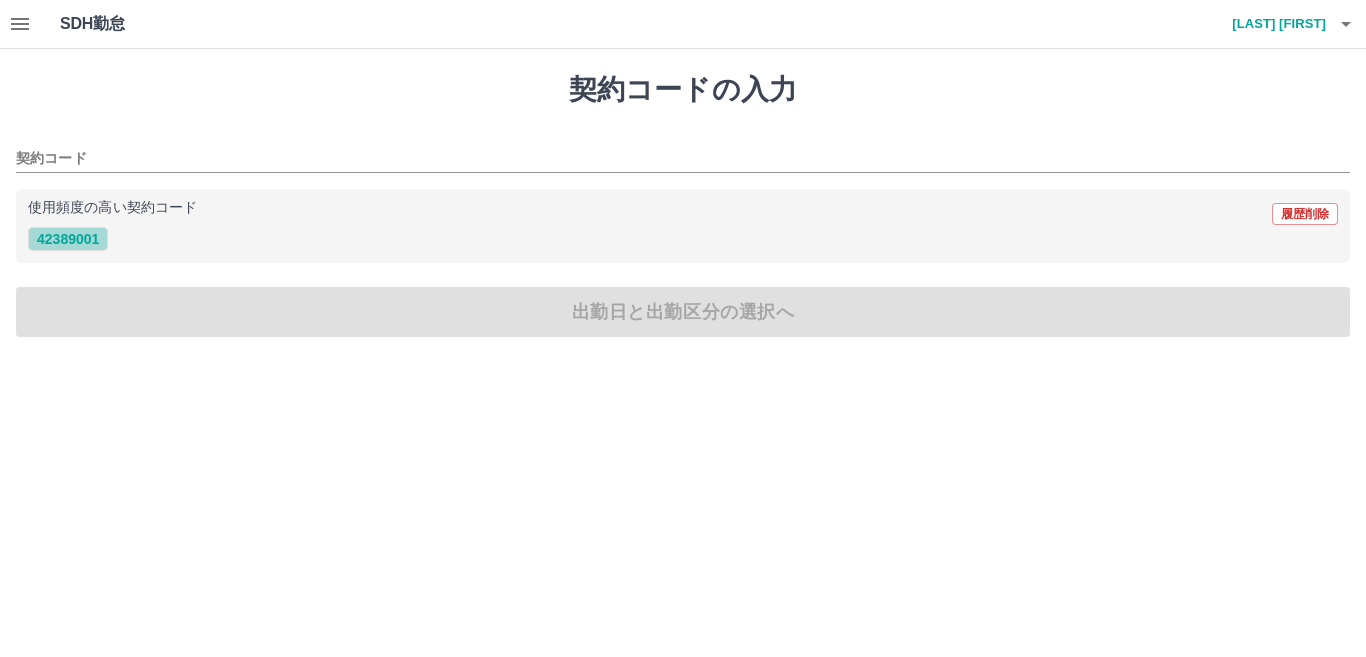 click on "42389001" at bounding box center (68, 239) 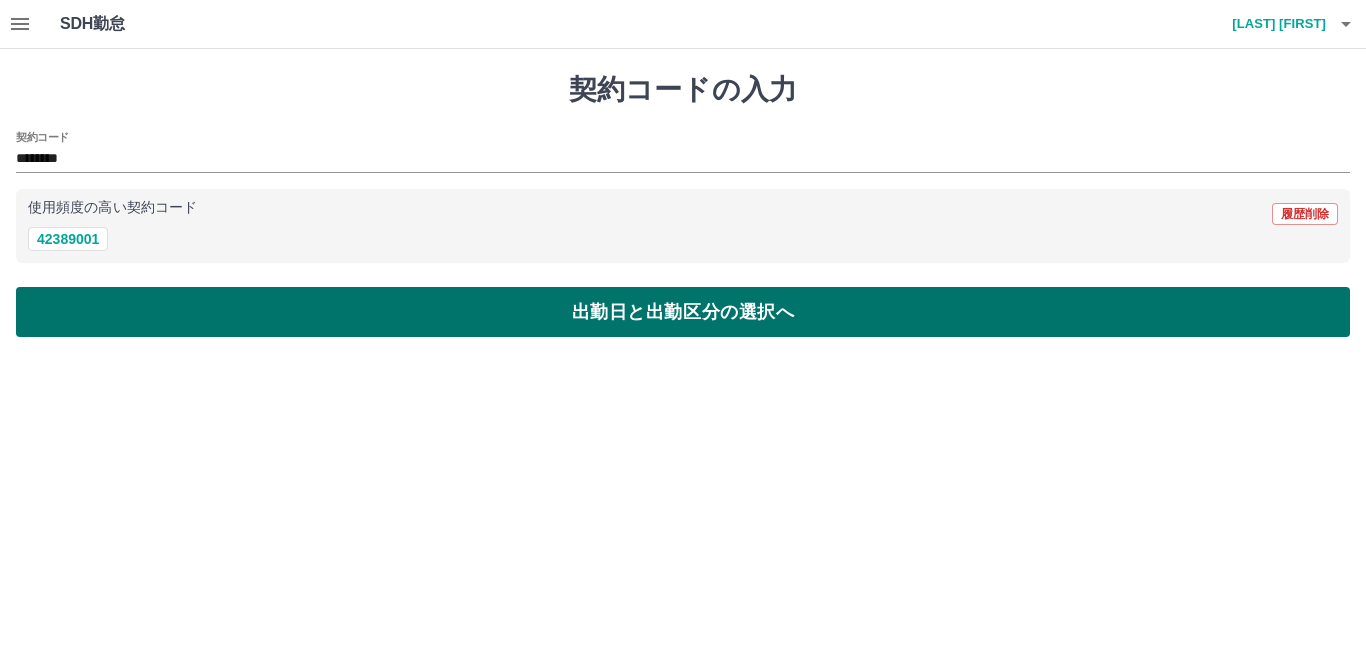 click on "出勤日と出勤区分の選択へ" at bounding box center (683, 312) 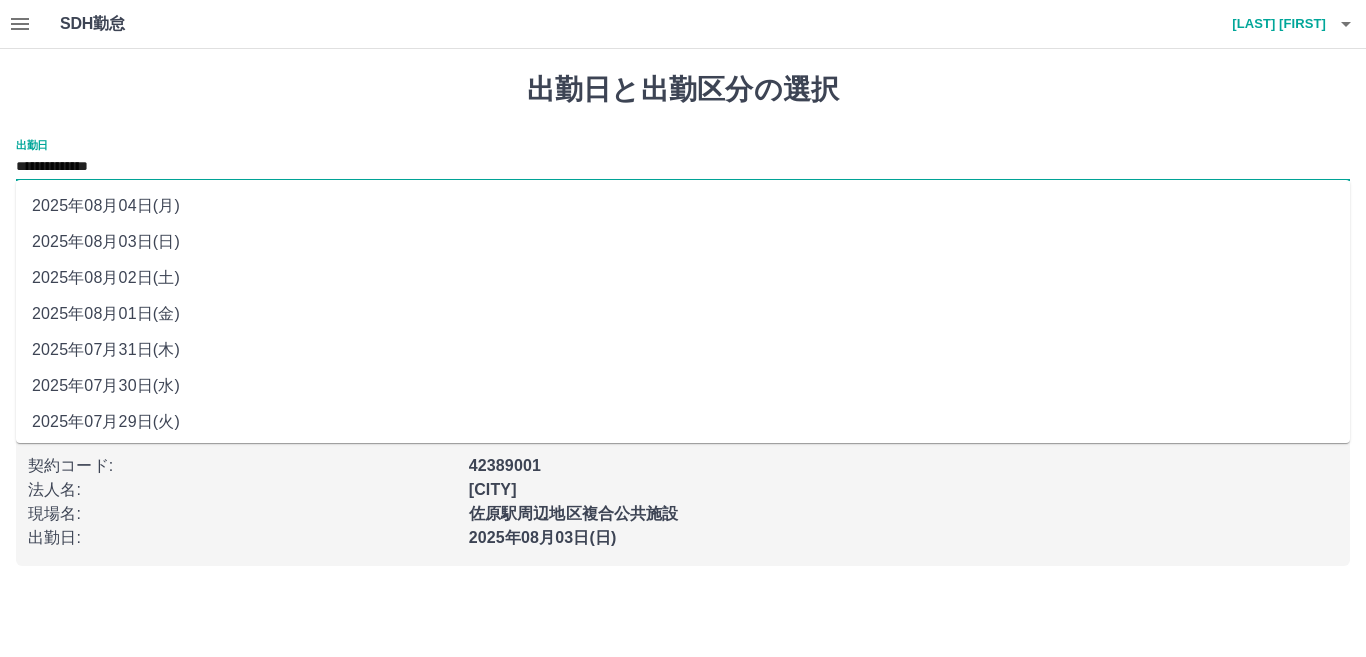 click on "**********" at bounding box center [683, 167] 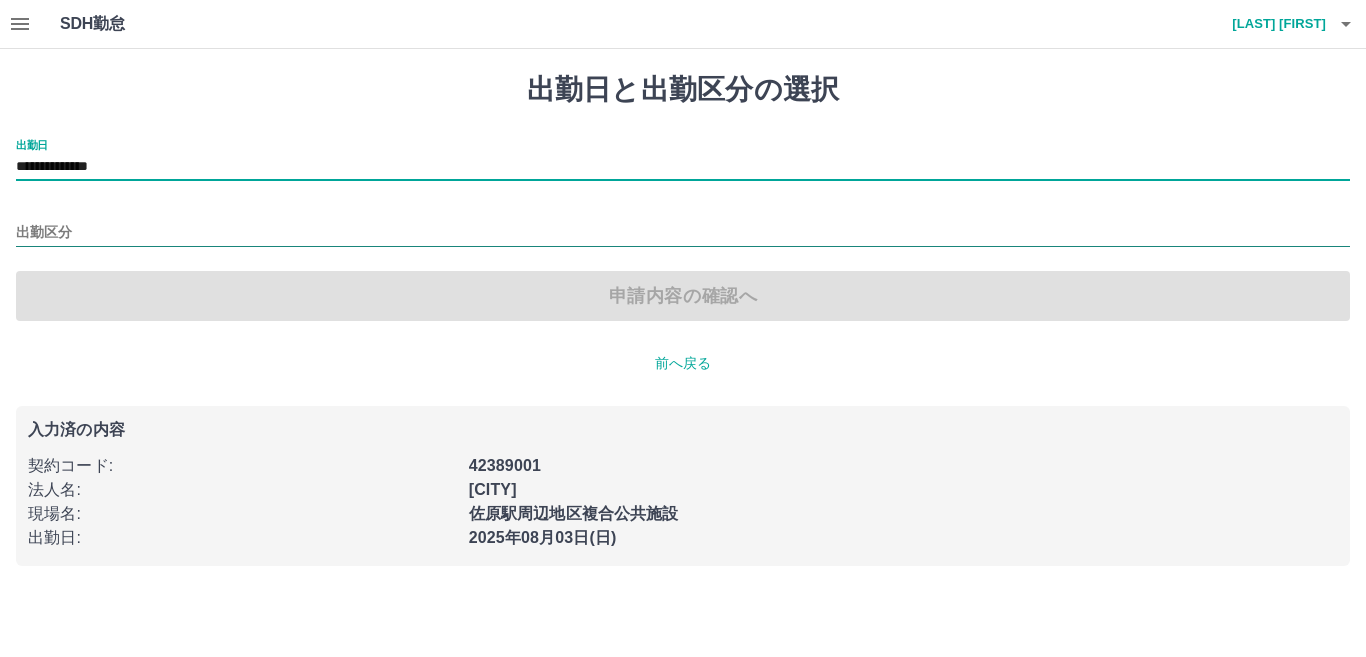 click on "出勤区分" at bounding box center [683, 233] 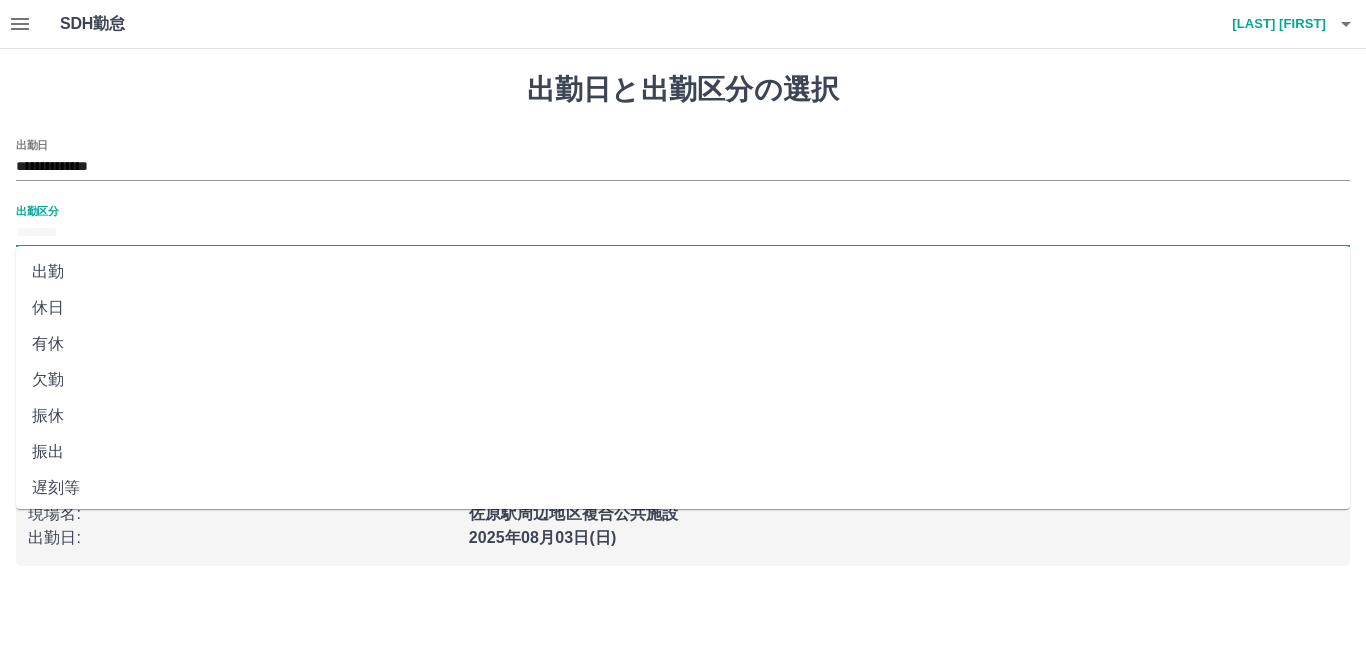 click on "休日" at bounding box center (683, 308) 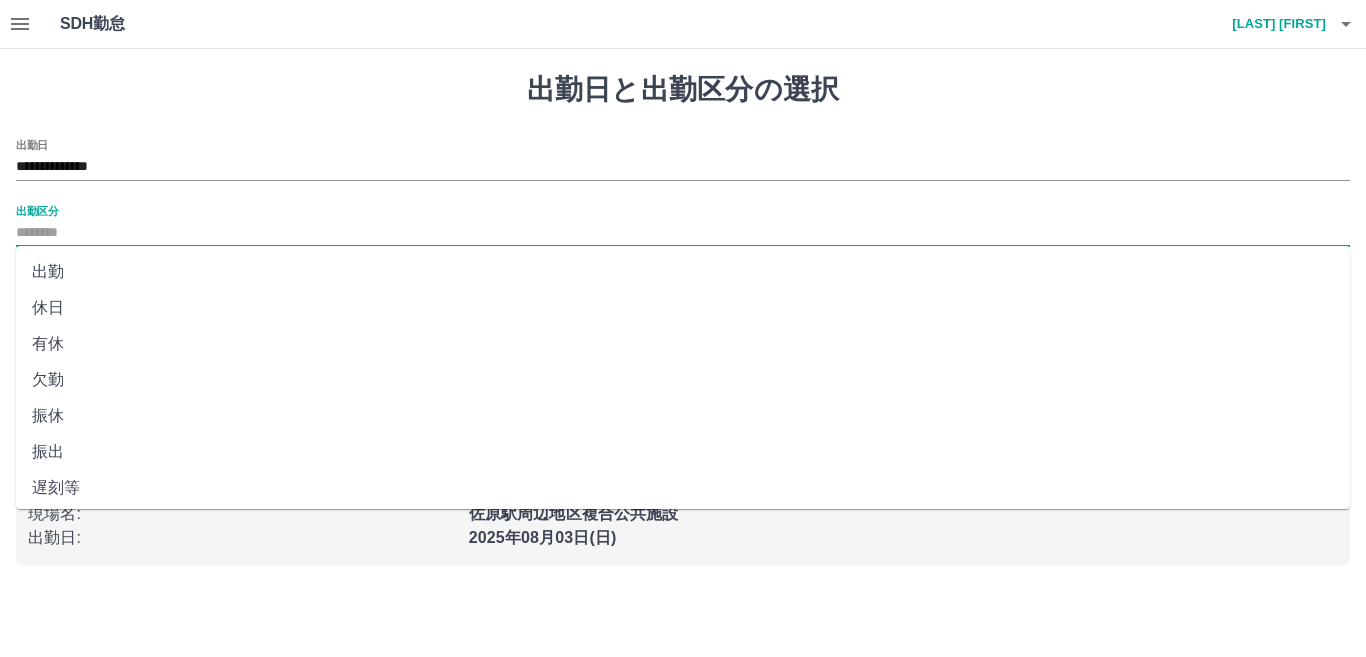 type on "**" 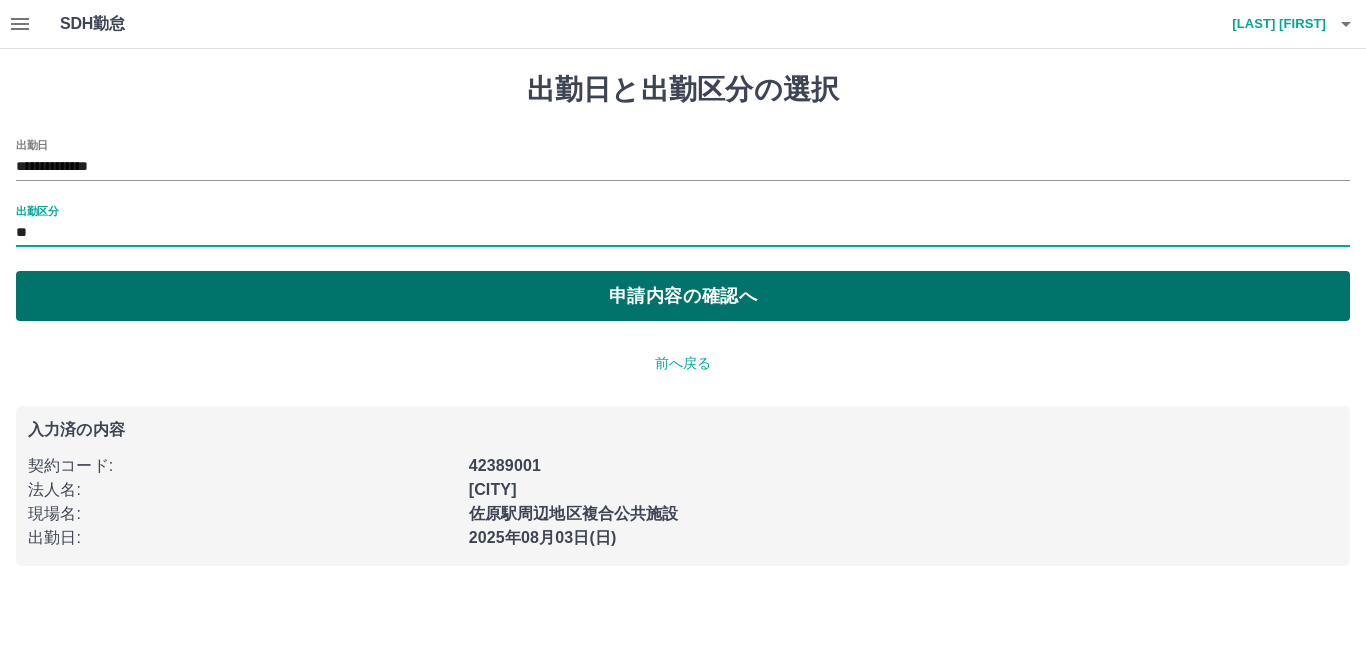 click on "申請内容の確認へ" at bounding box center (683, 296) 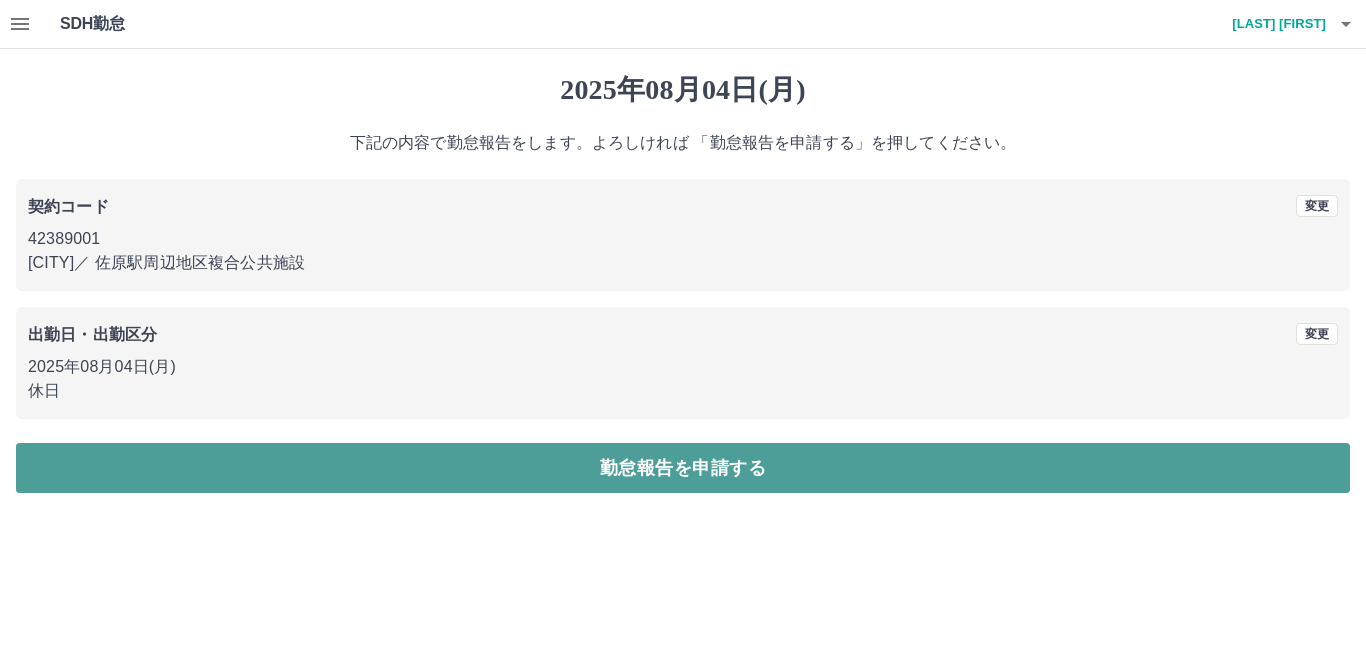click on "勤怠報告を申請する" at bounding box center (683, 468) 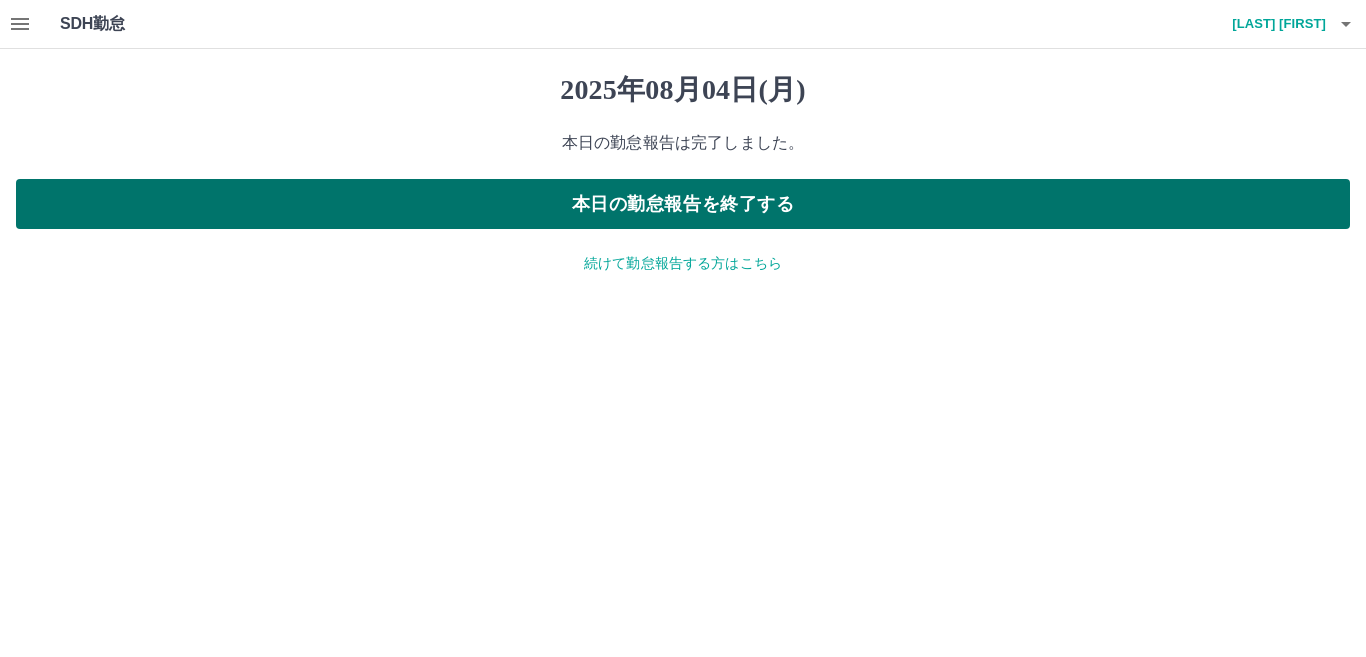 click on "本日の勤怠報告を終了する" at bounding box center [683, 204] 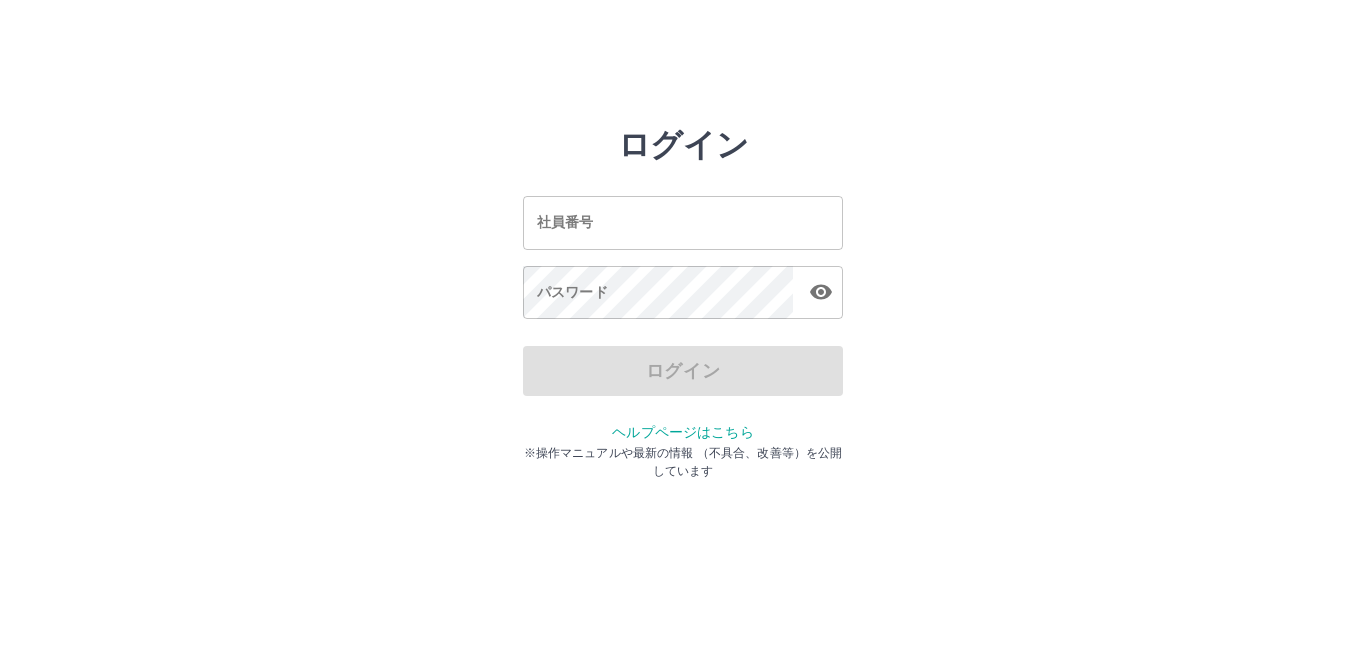 scroll, scrollTop: 0, scrollLeft: 0, axis: both 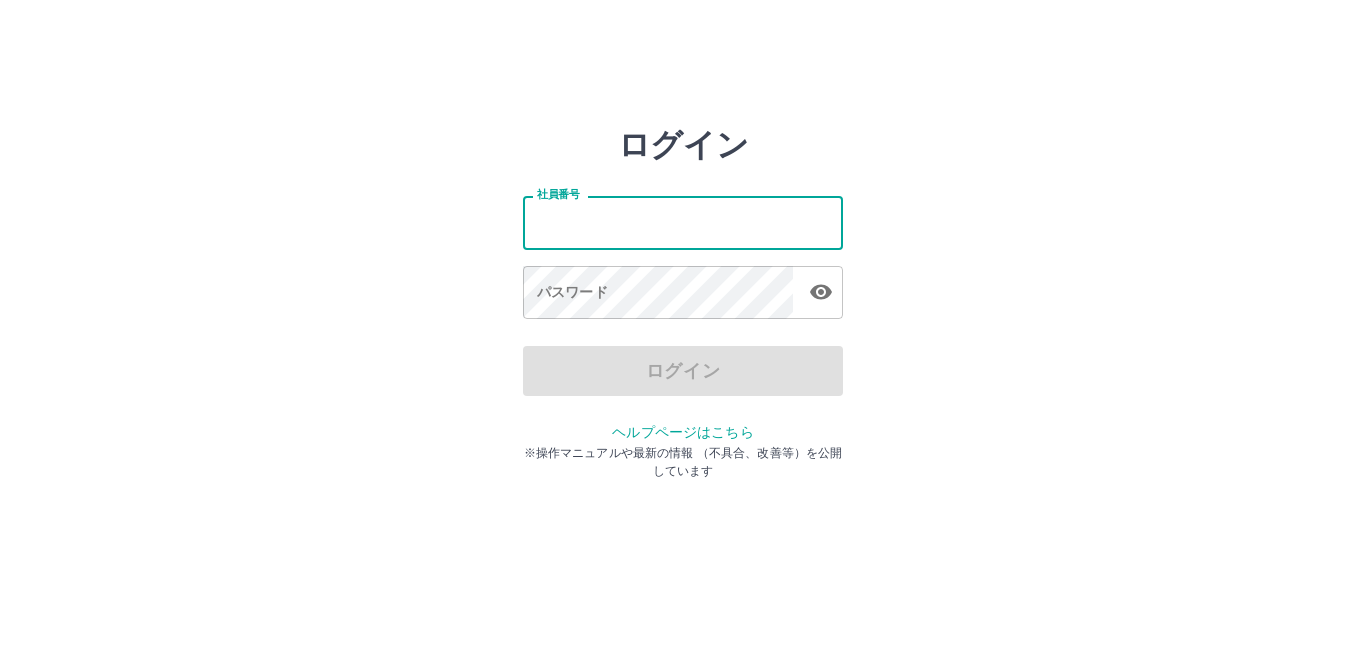 click on "社員番号" at bounding box center (683, 222) 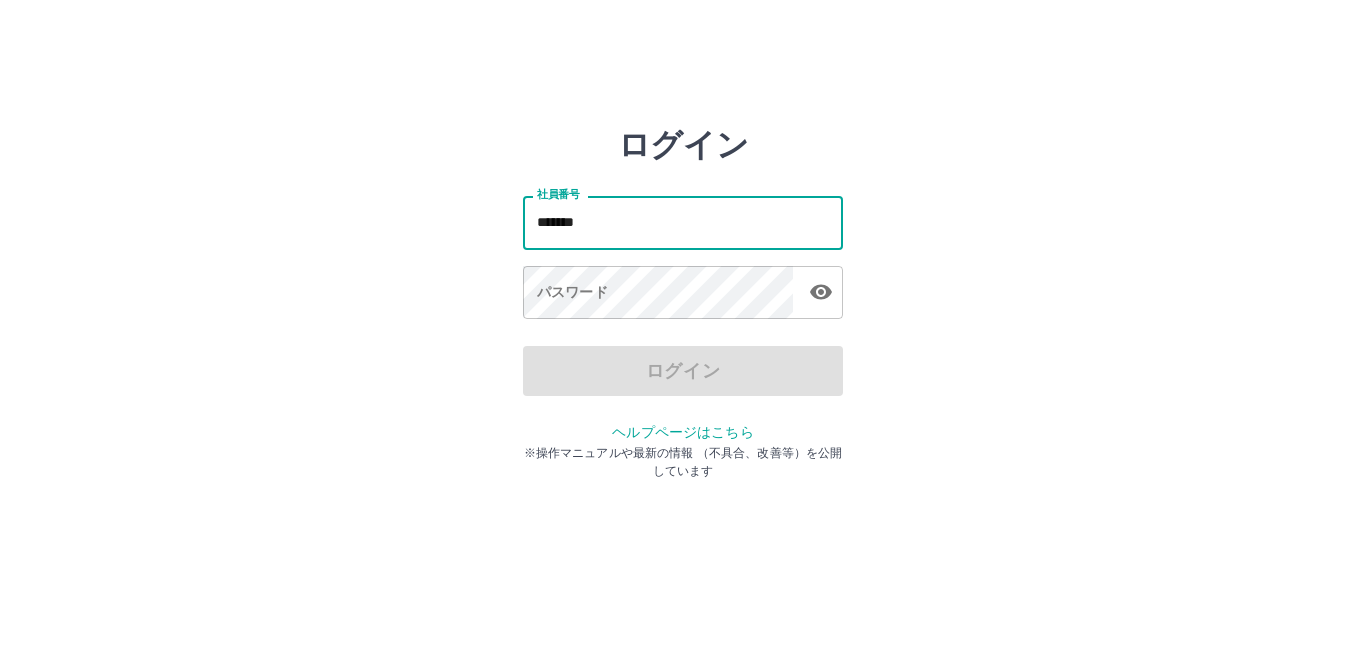 type on "*******" 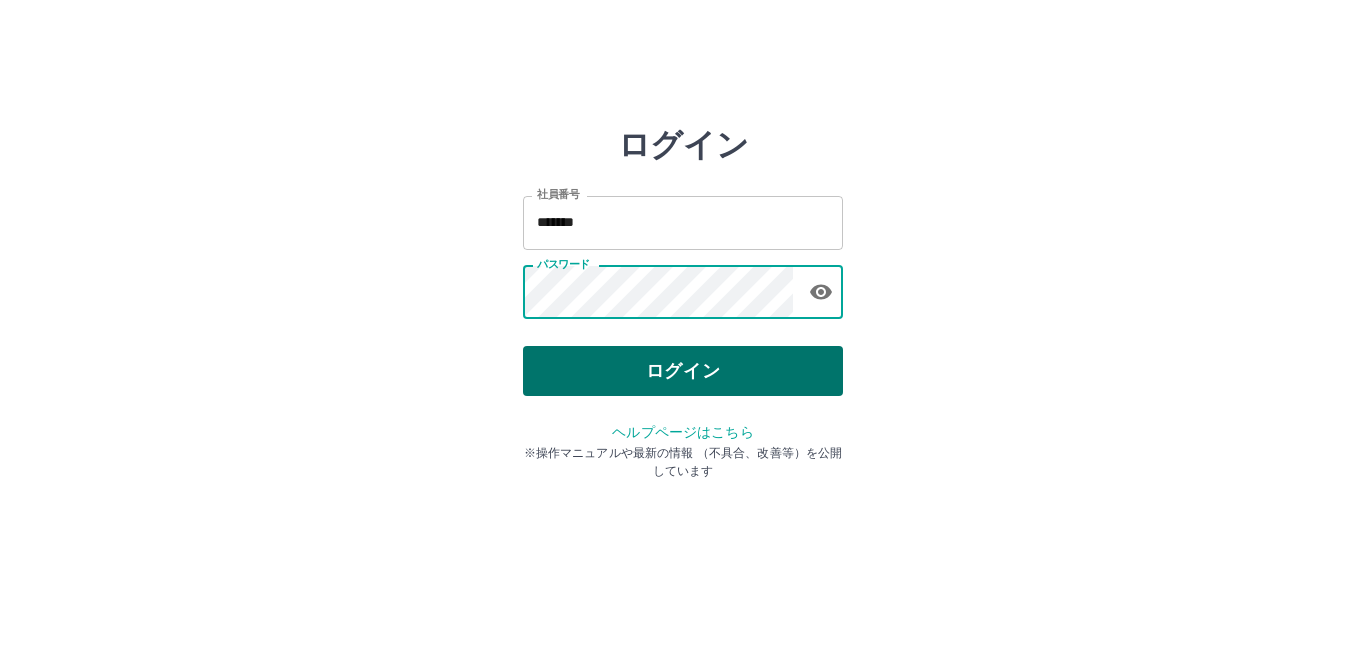 click on "ログイン" at bounding box center (683, 371) 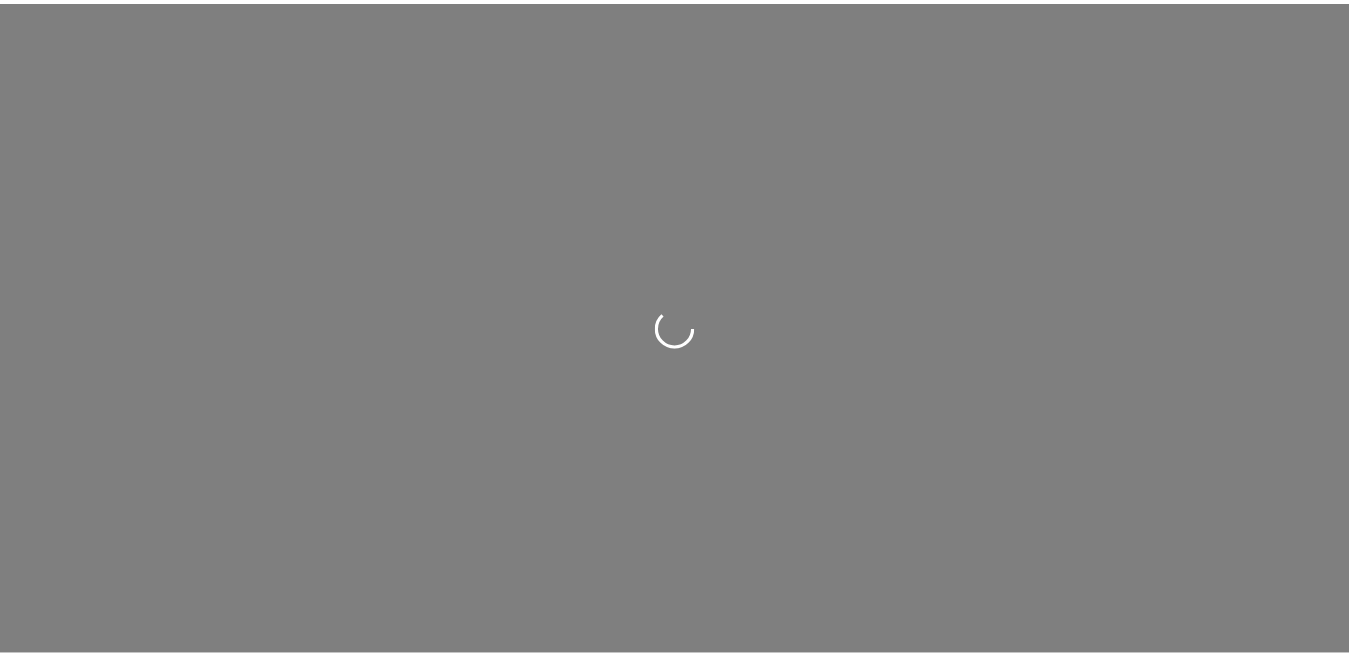 scroll, scrollTop: 0, scrollLeft: 0, axis: both 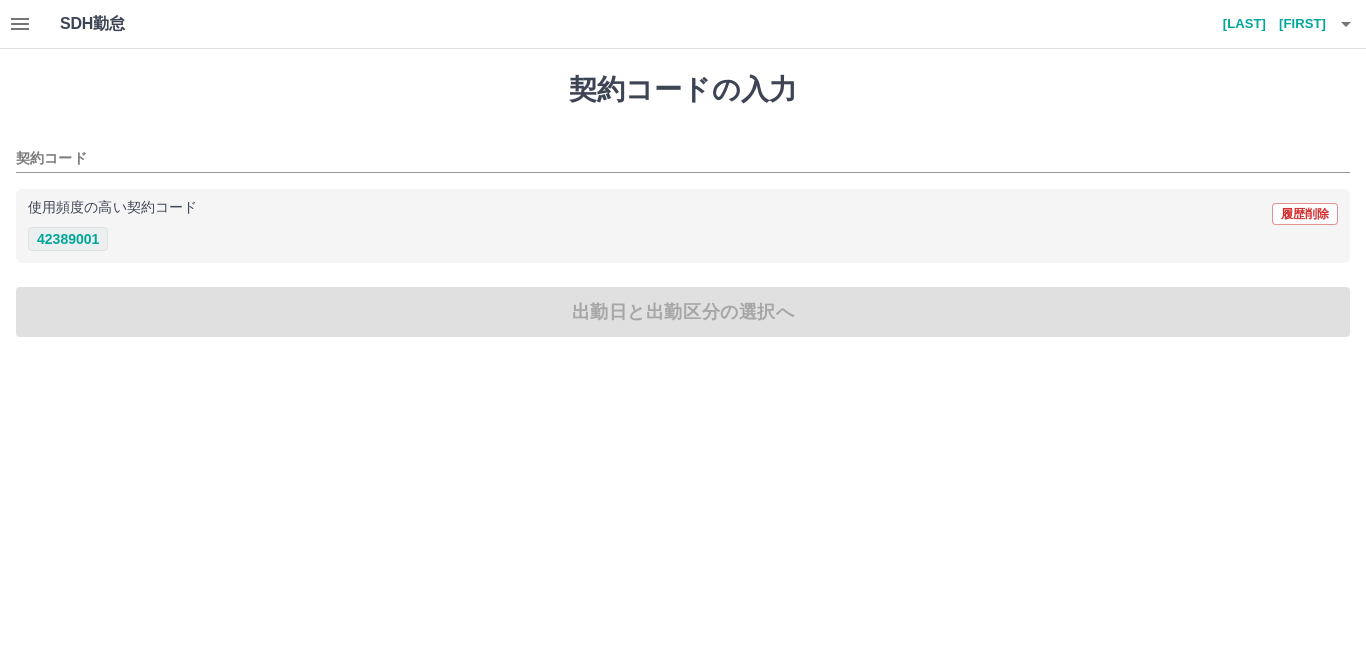 click on "42389001" at bounding box center [68, 239] 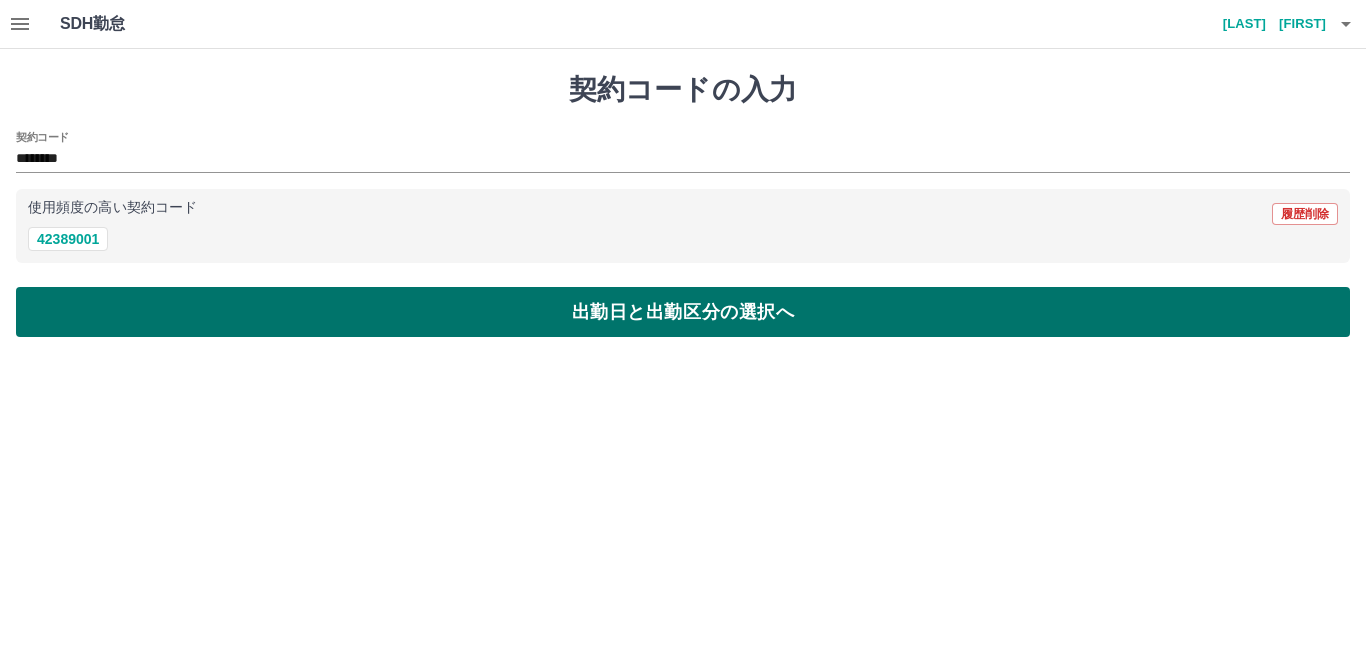 click on "出勤日と出勤区分の選択へ" at bounding box center [683, 312] 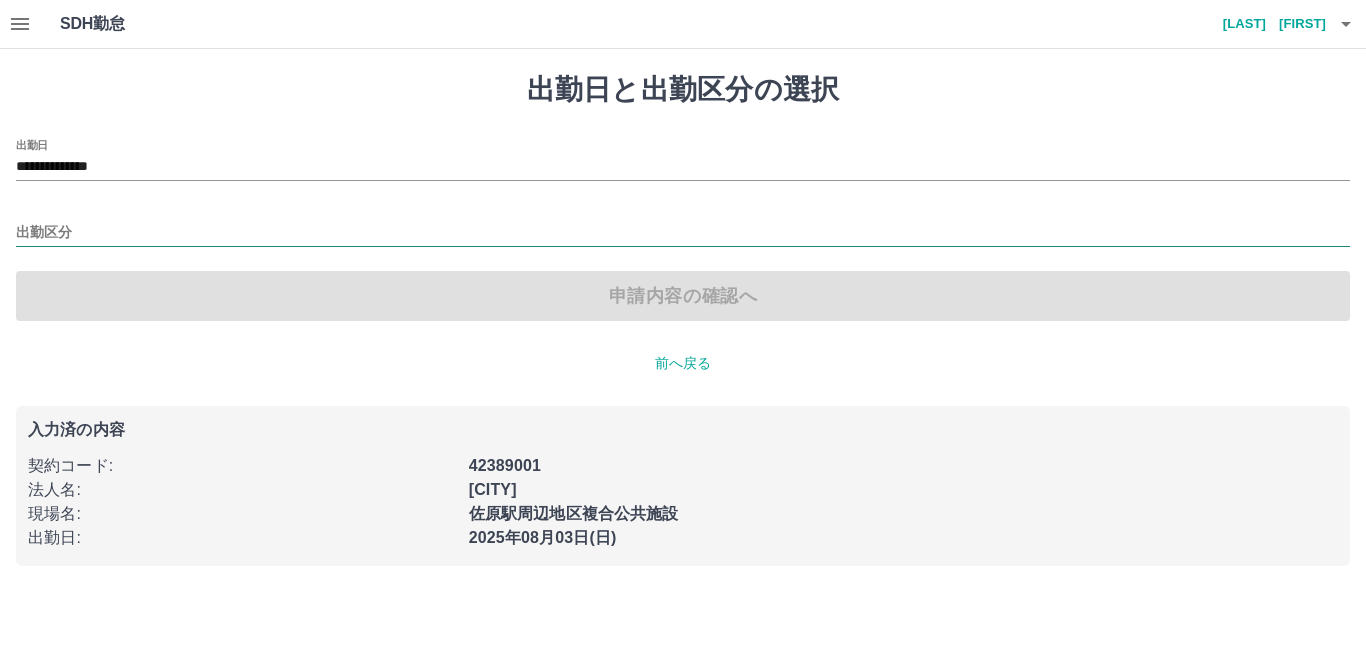 click on "出勤区分" at bounding box center (683, 233) 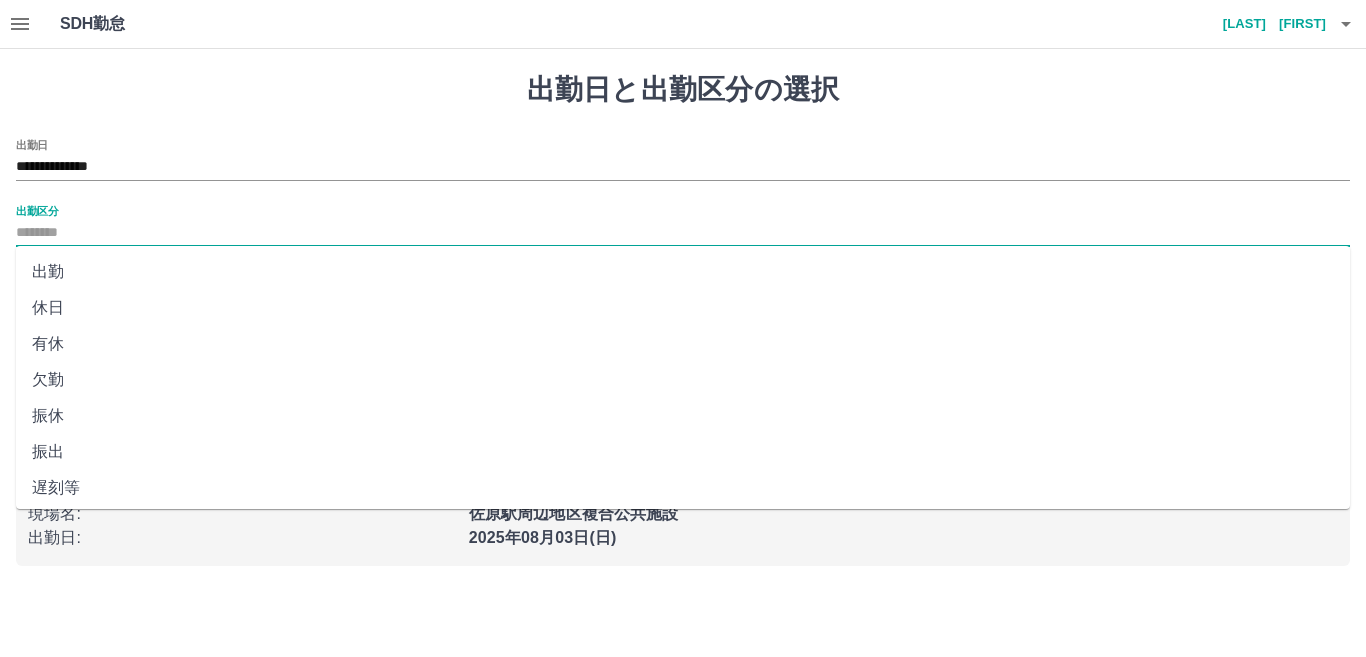 click on "出勤" at bounding box center (683, 272) 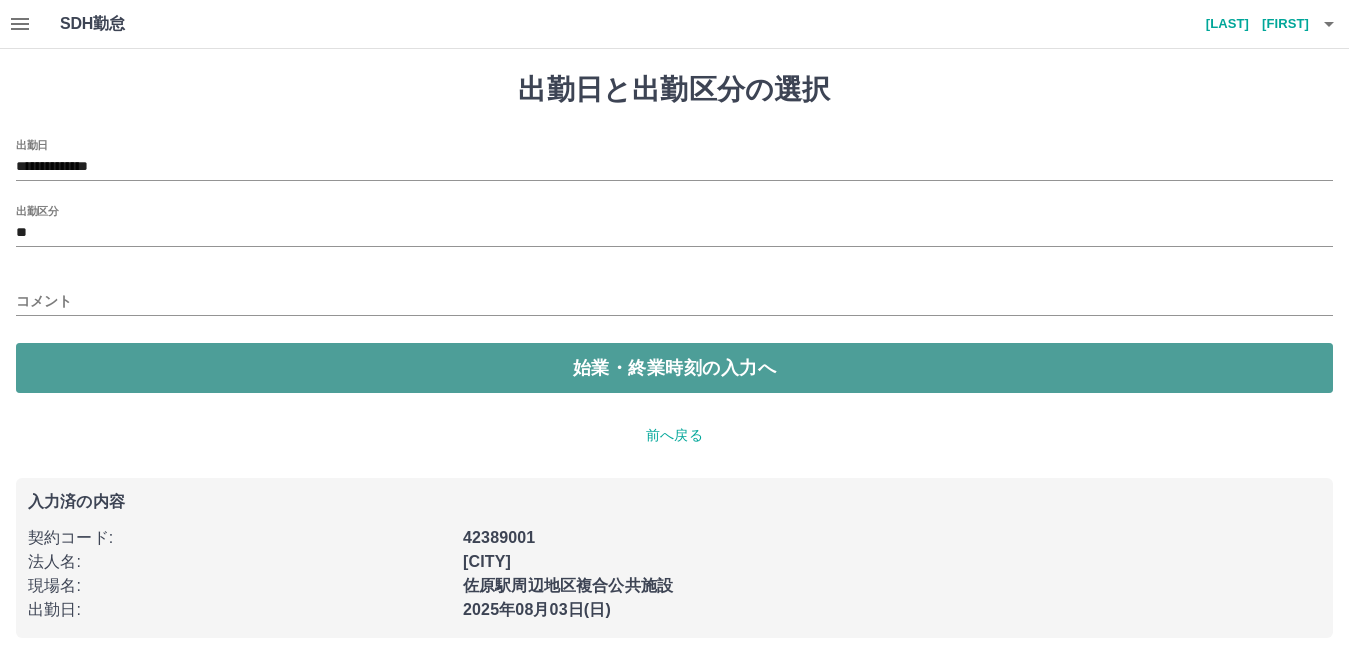 click on "始業・終業時刻の入力へ" at bounding box center [674, 368] 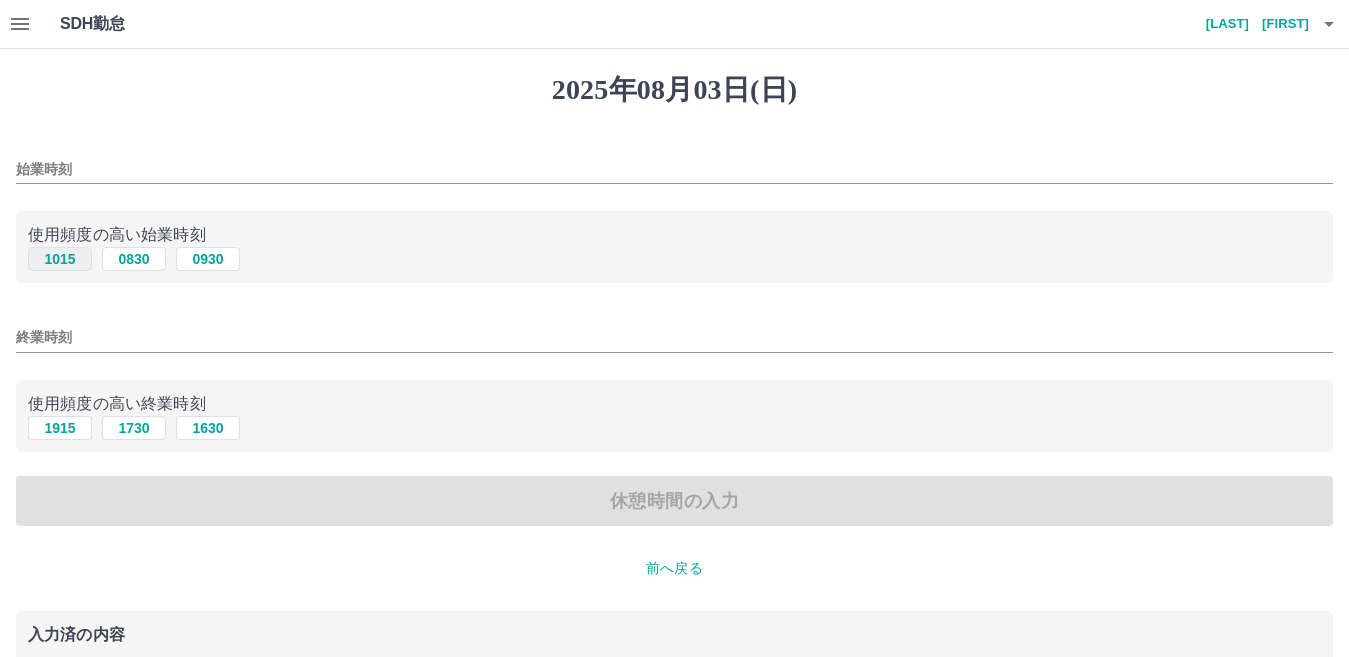 click on "1015" at bounding box center (60, 259) 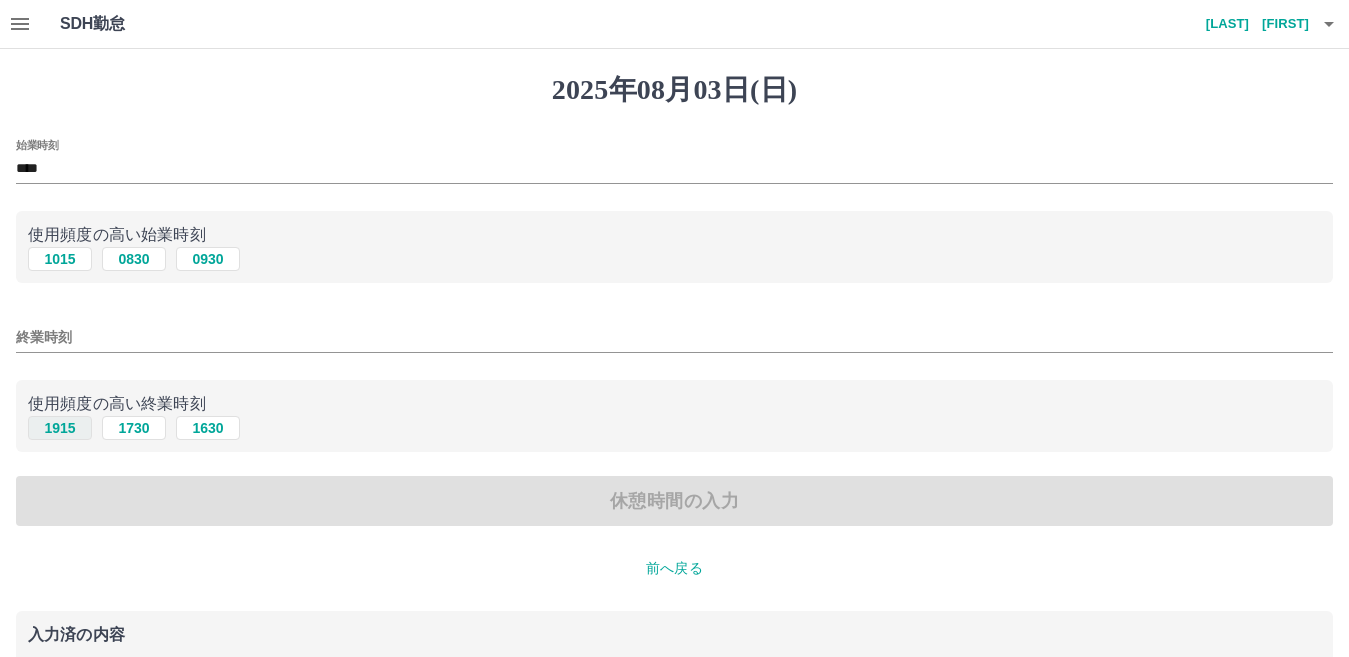 click on "1915" at bounding box center (60, 428) 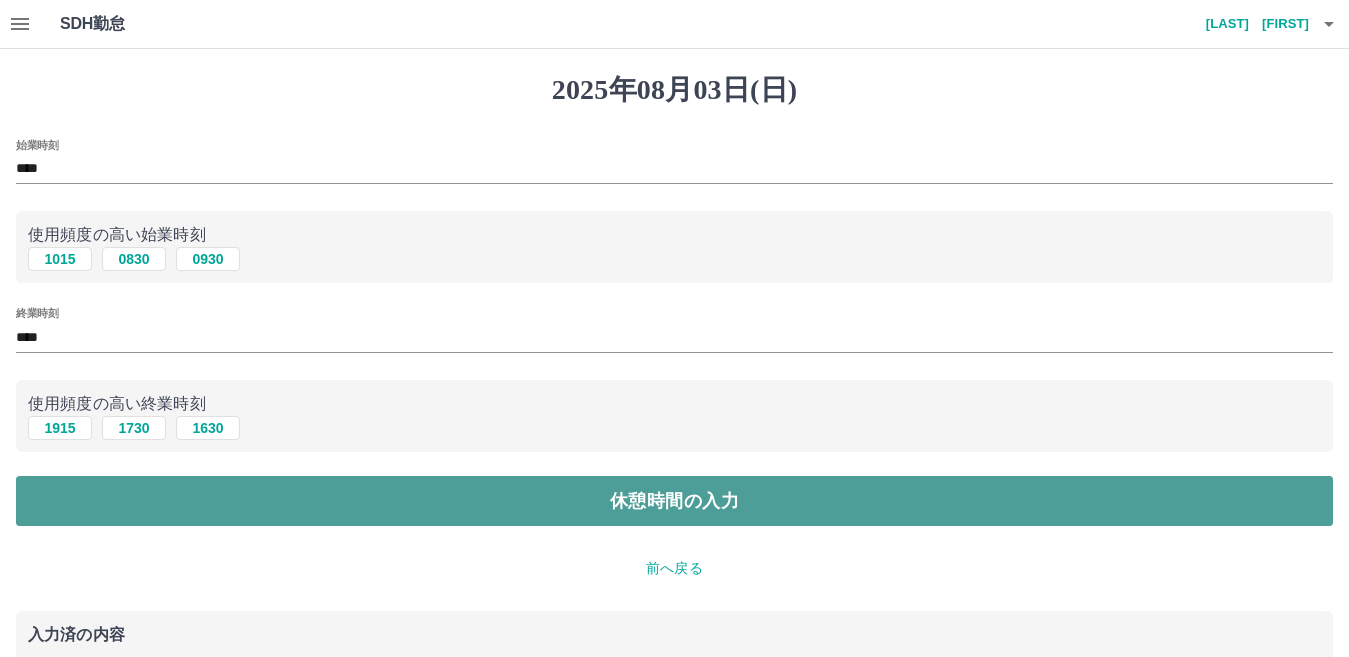 click on "休憩時間の入力" at bounding box center (674, 501) 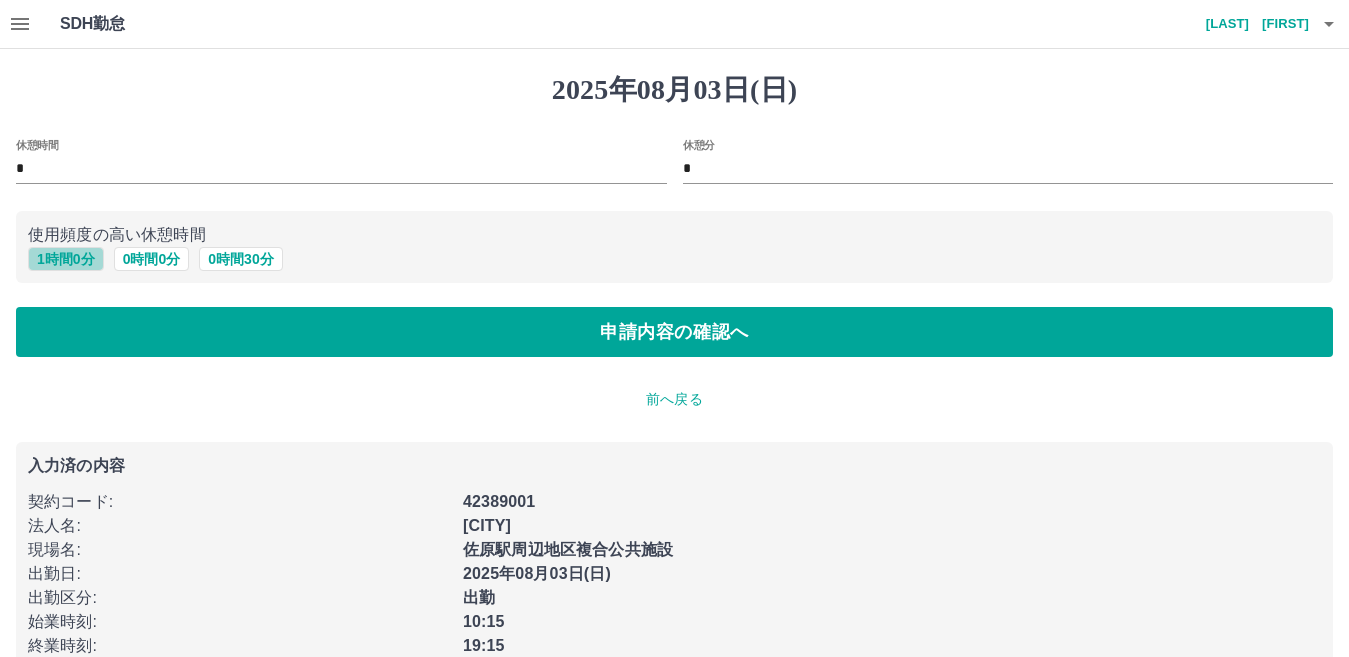 click on "1 時間 0 分" at bounding box center (66, 259) 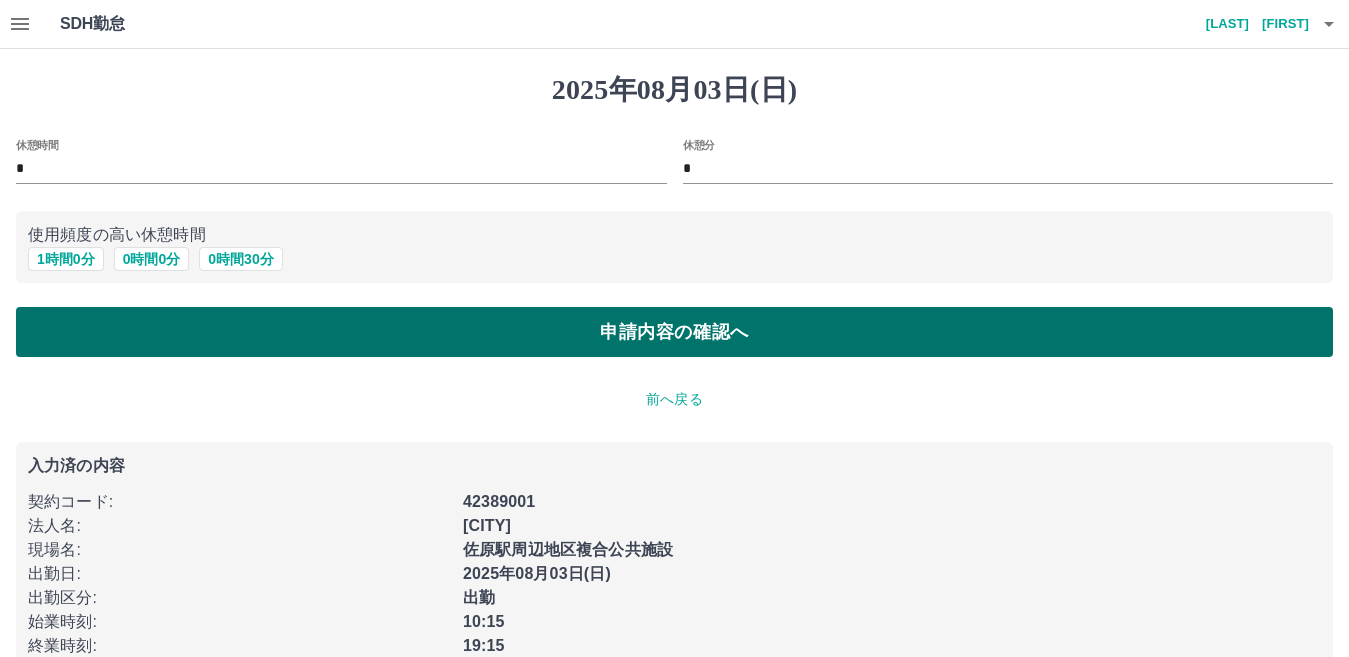 click on "申請内容の確認へ" at bounding box center (674, 332) 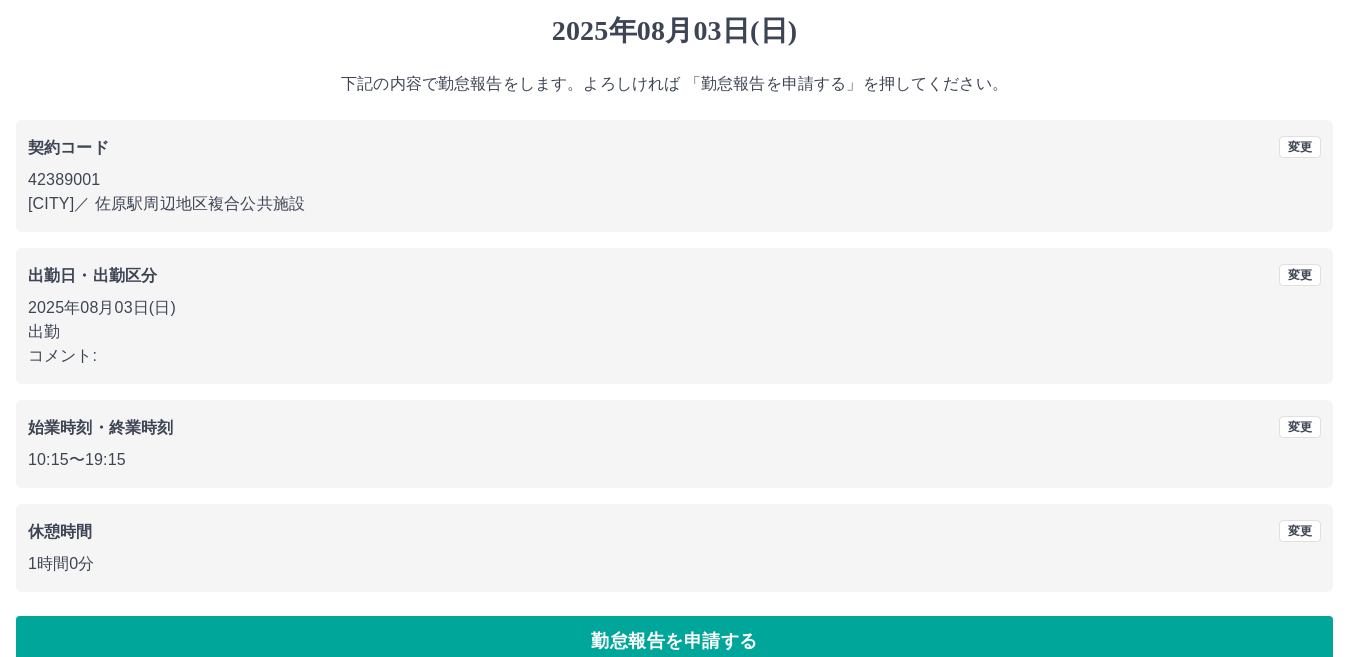 scroll, scrollTop: 91, scrollLeft: 0, axis: vertical 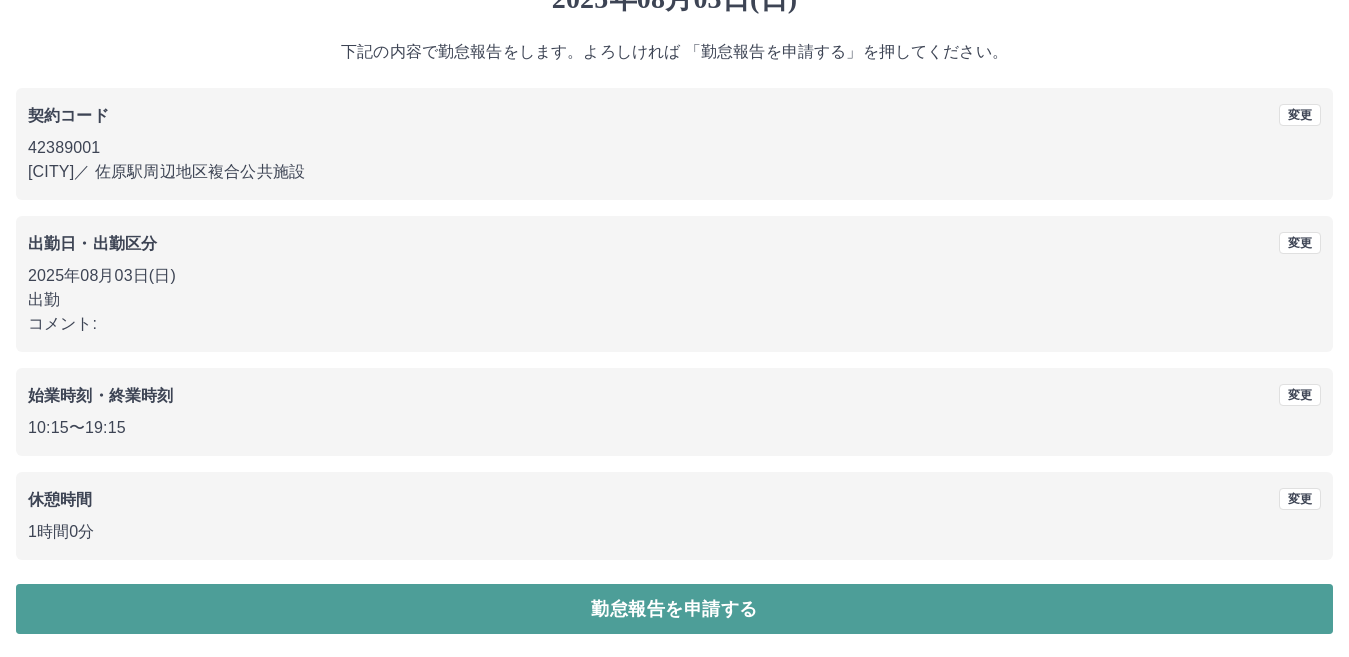click on "勤怠報告を申請する" at bounding box center [674, 609] 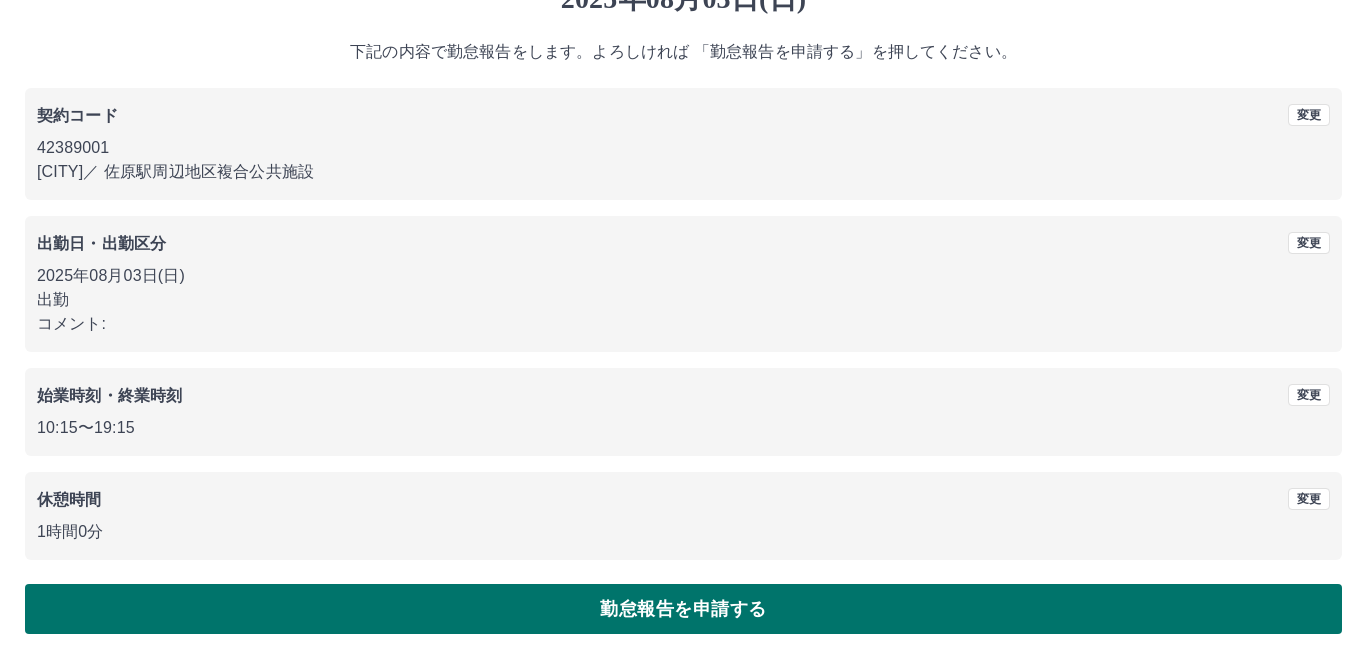 scroll, scrollTop: 0, scrollLeft: 0, axis: both 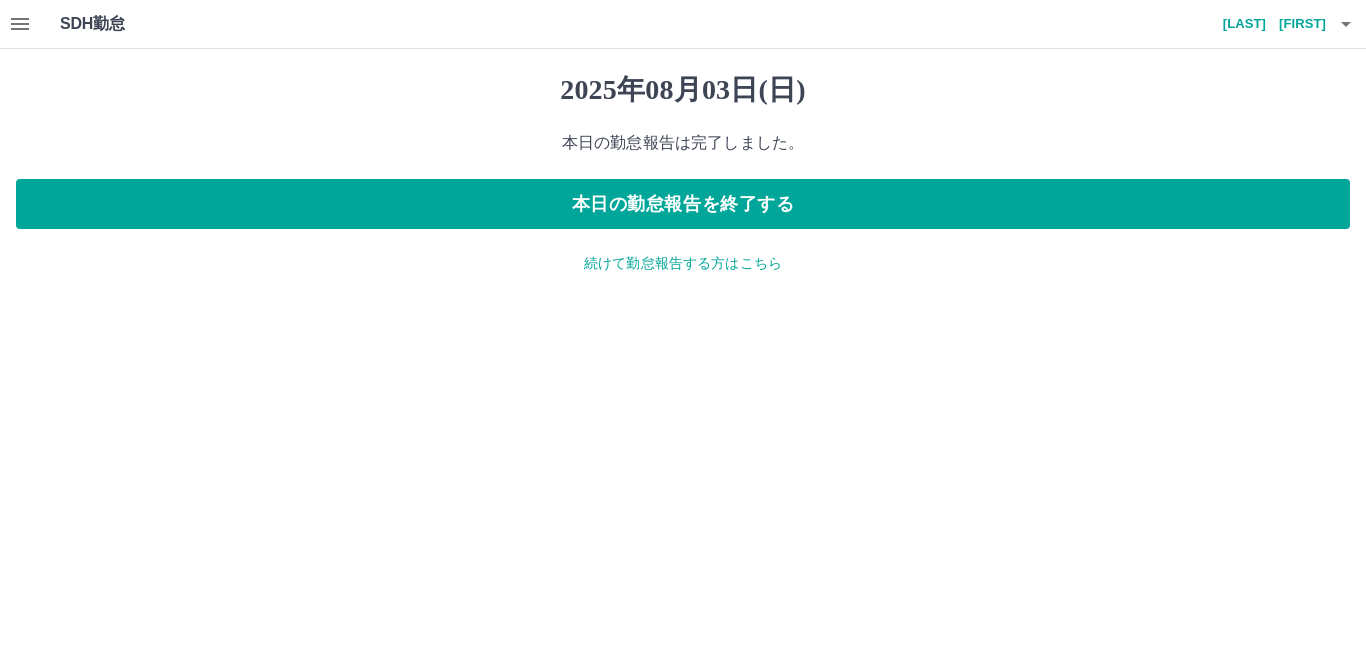 click on "続けて勤怠報告する方はこちら" at bounding box center [683, 263] 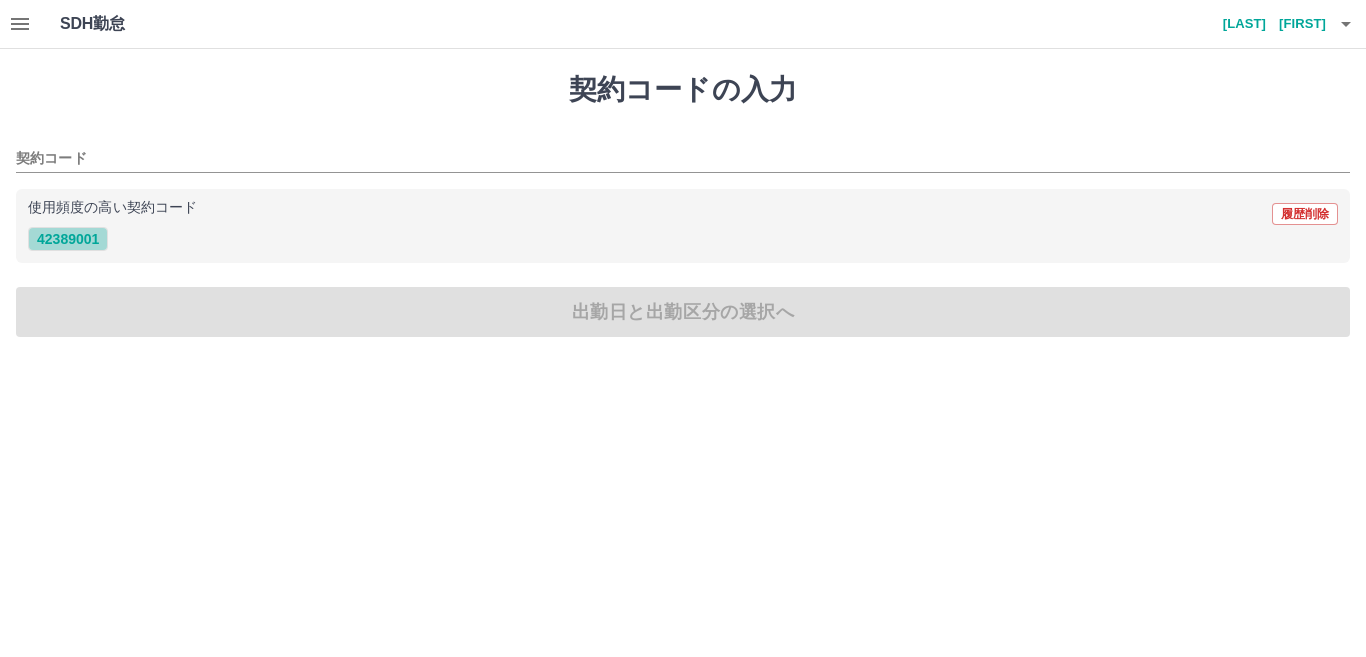 click on "42389001" at bounding box center [68, 239] 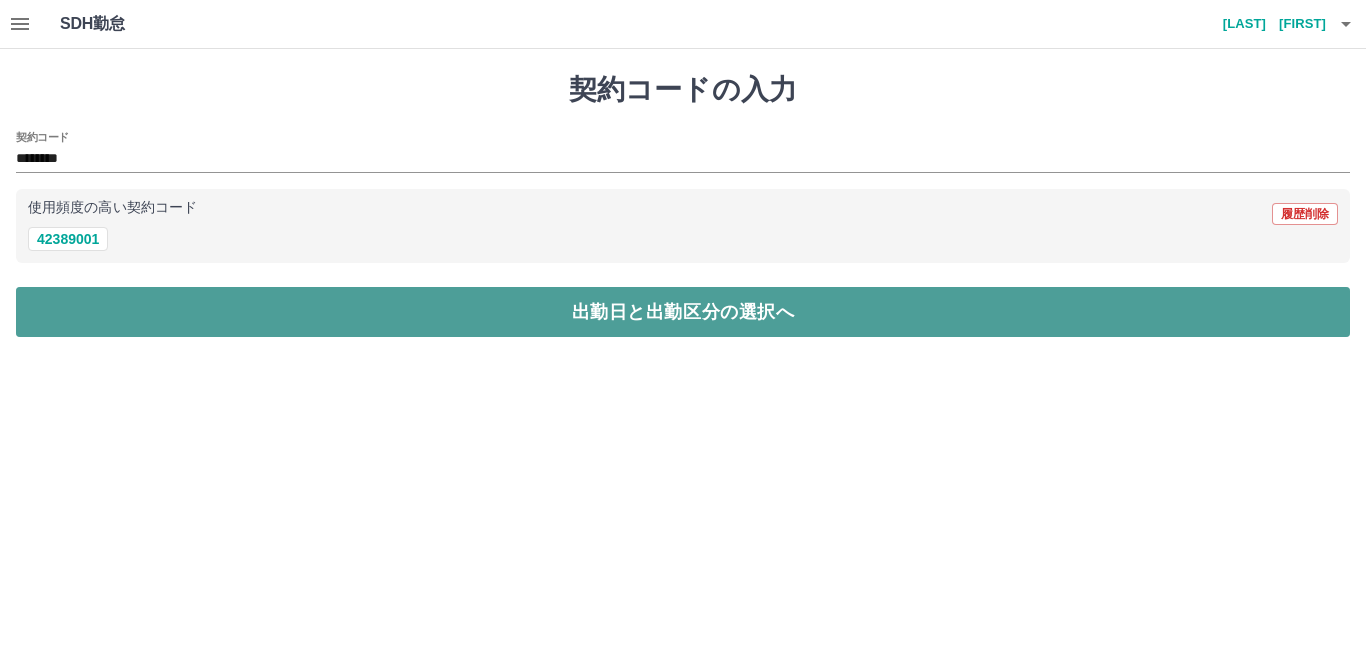 click on "出勤日と出勤区分の選択へ" at bounding box center (683, 312) 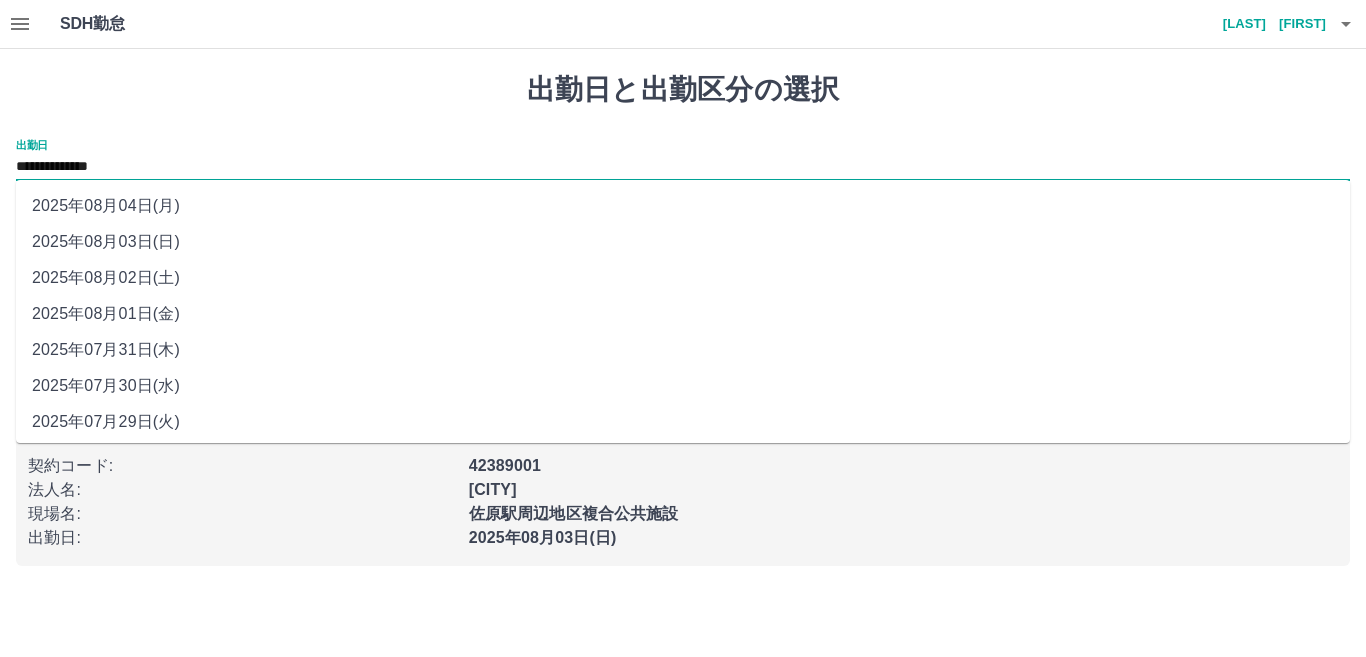 click on "**********" at bounding box center (683, 167) 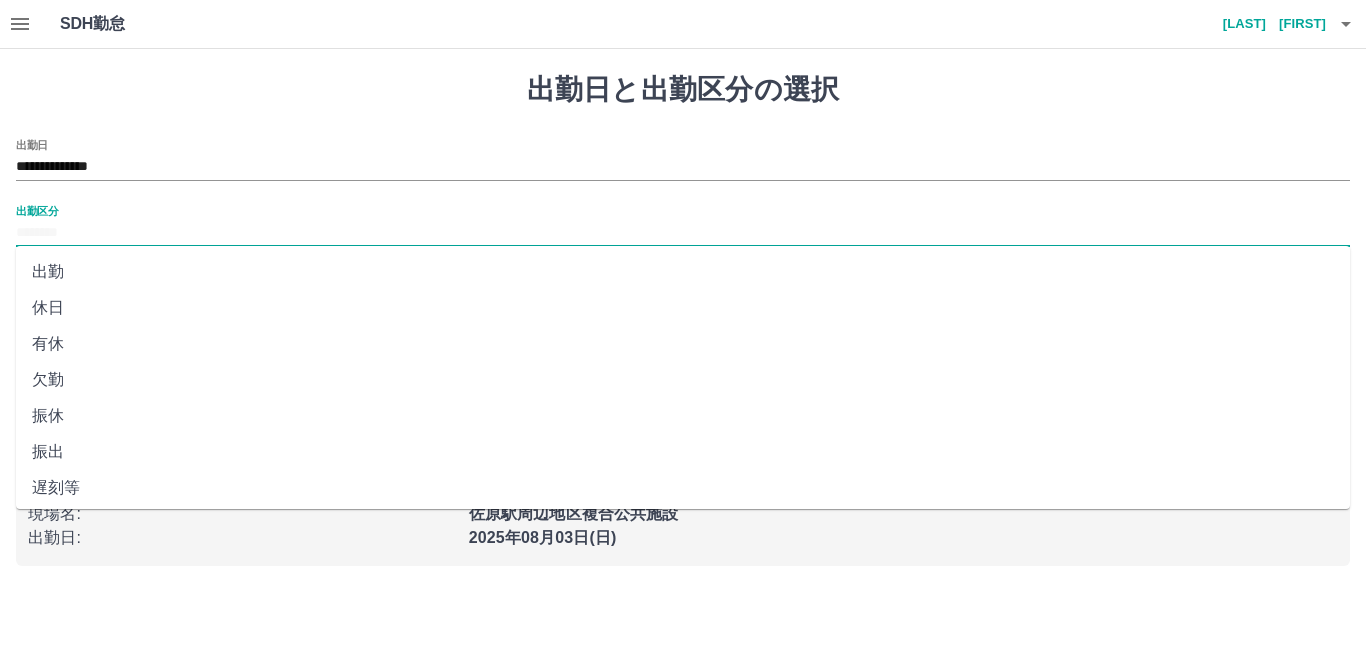 click on "出勤区分" at bounding box center (683, 233) 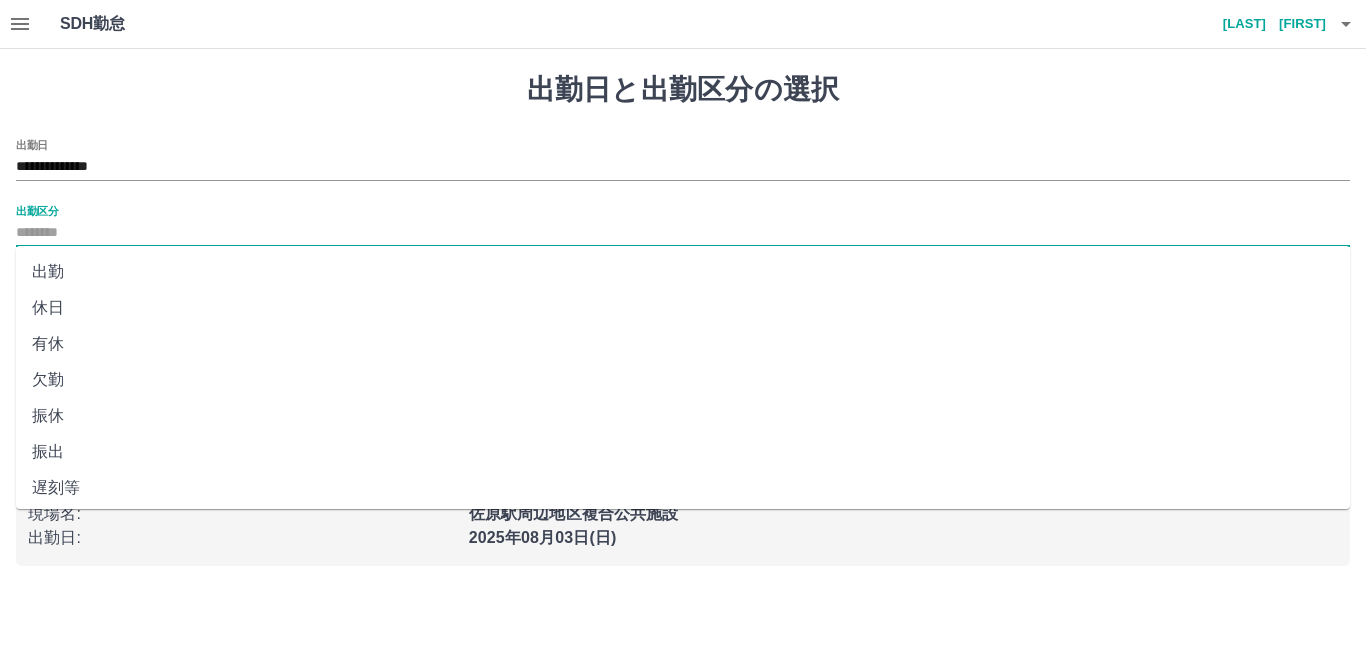 click on "休日" at bounding box center [683, 308] 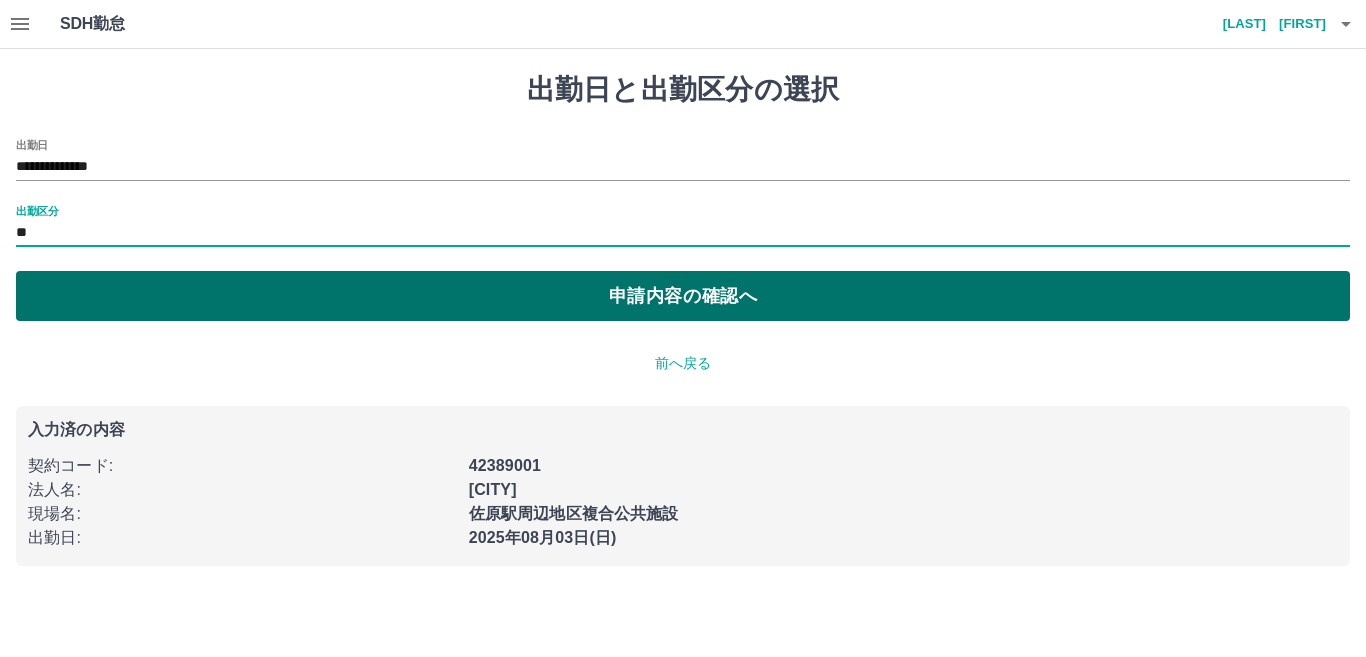 click on "申請内容の確認へ" at bounding box center [683, 296] 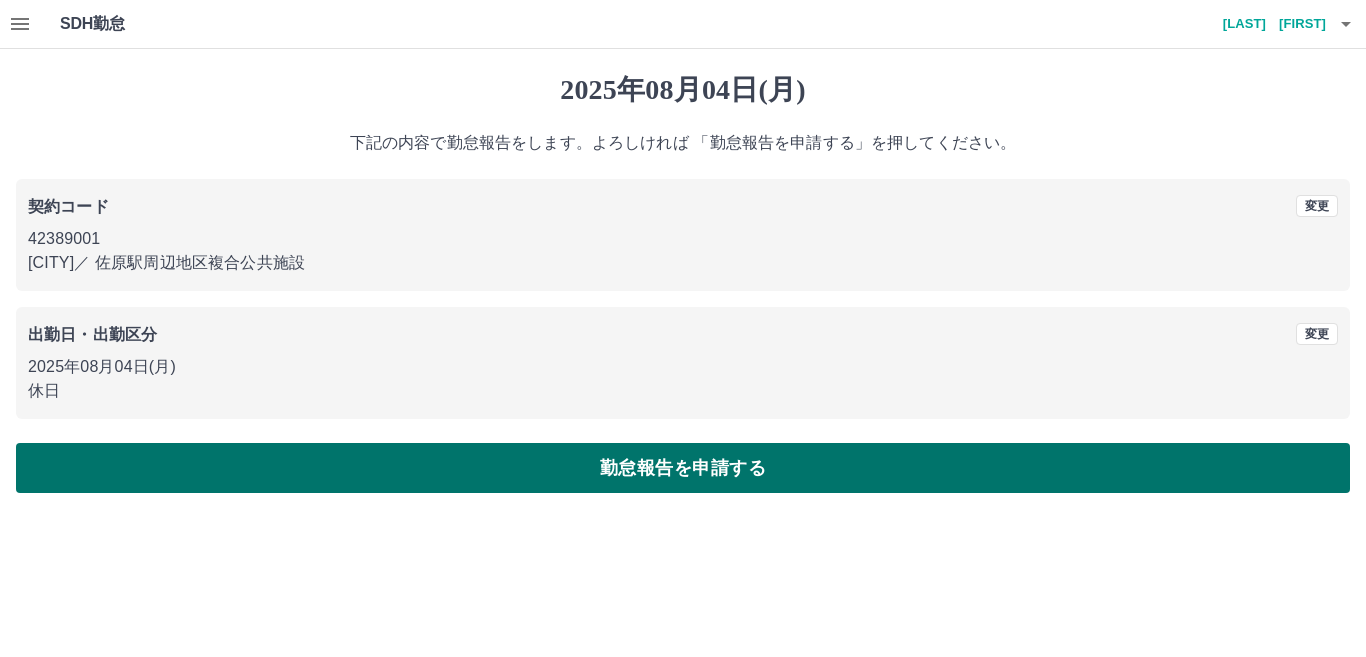 click on "勤怠報告を申請する" at bounding box center [683, 468] 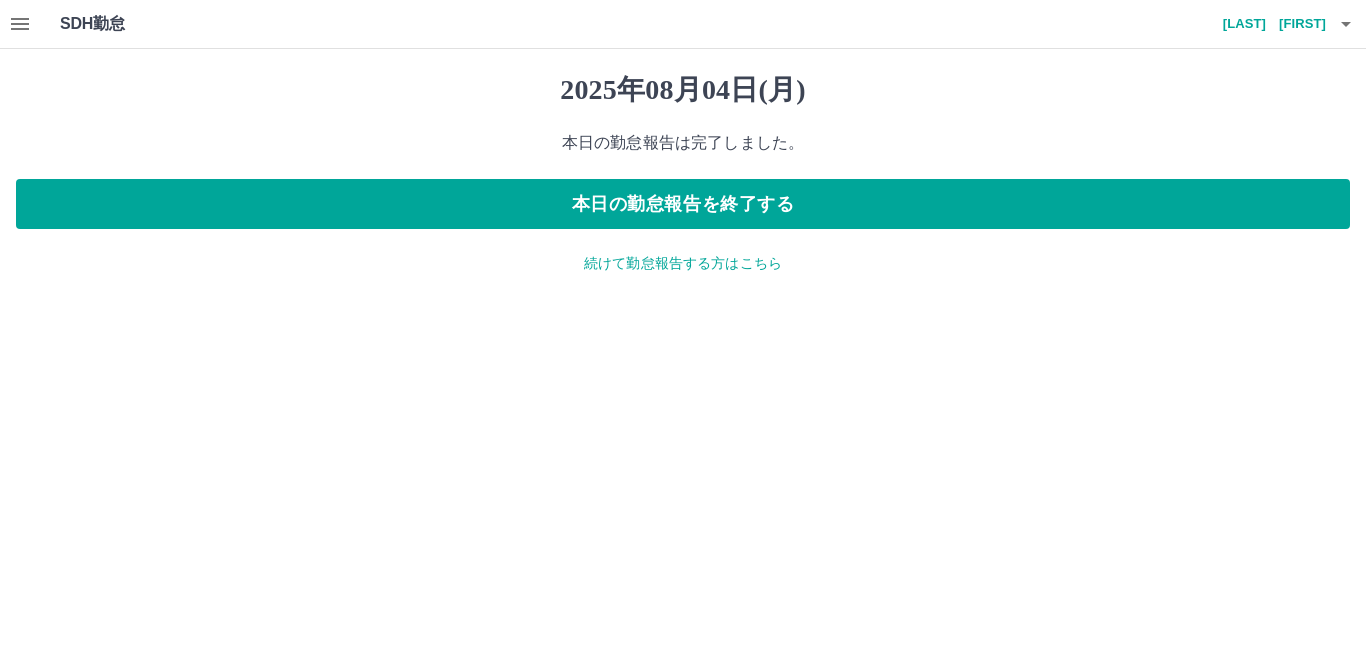 click 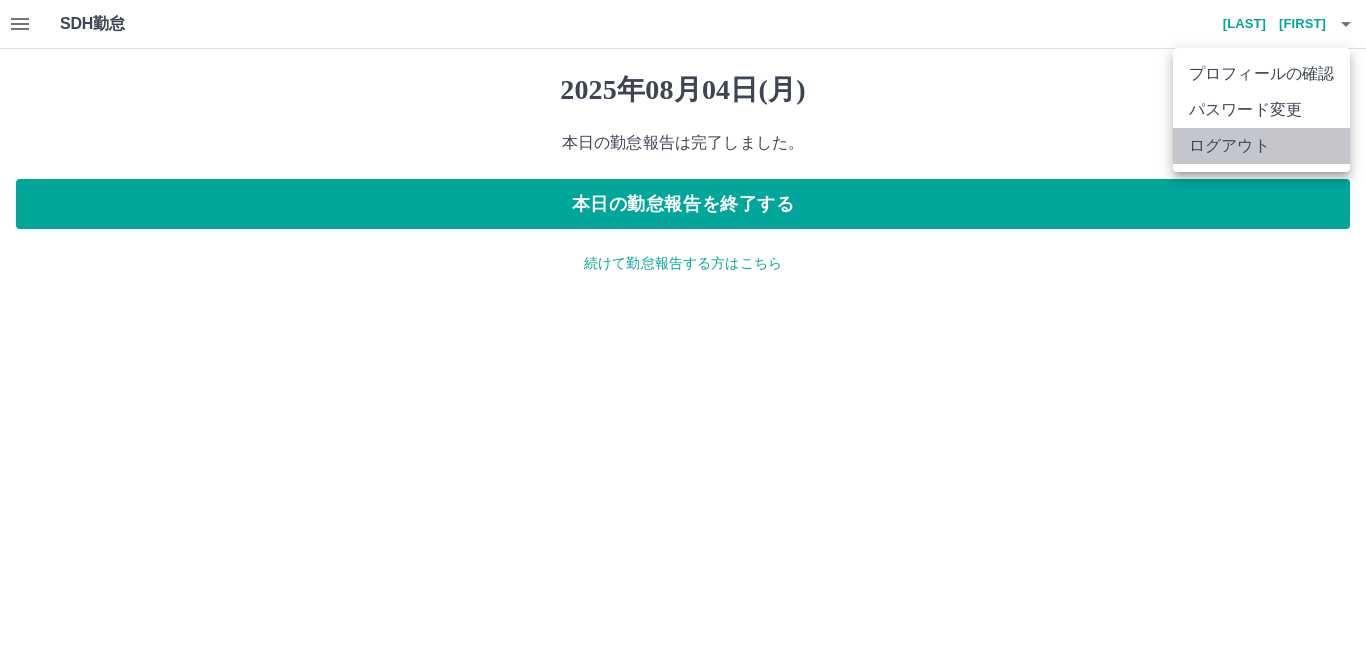 click on "ログアウト" at bounding box center [1261, 146] 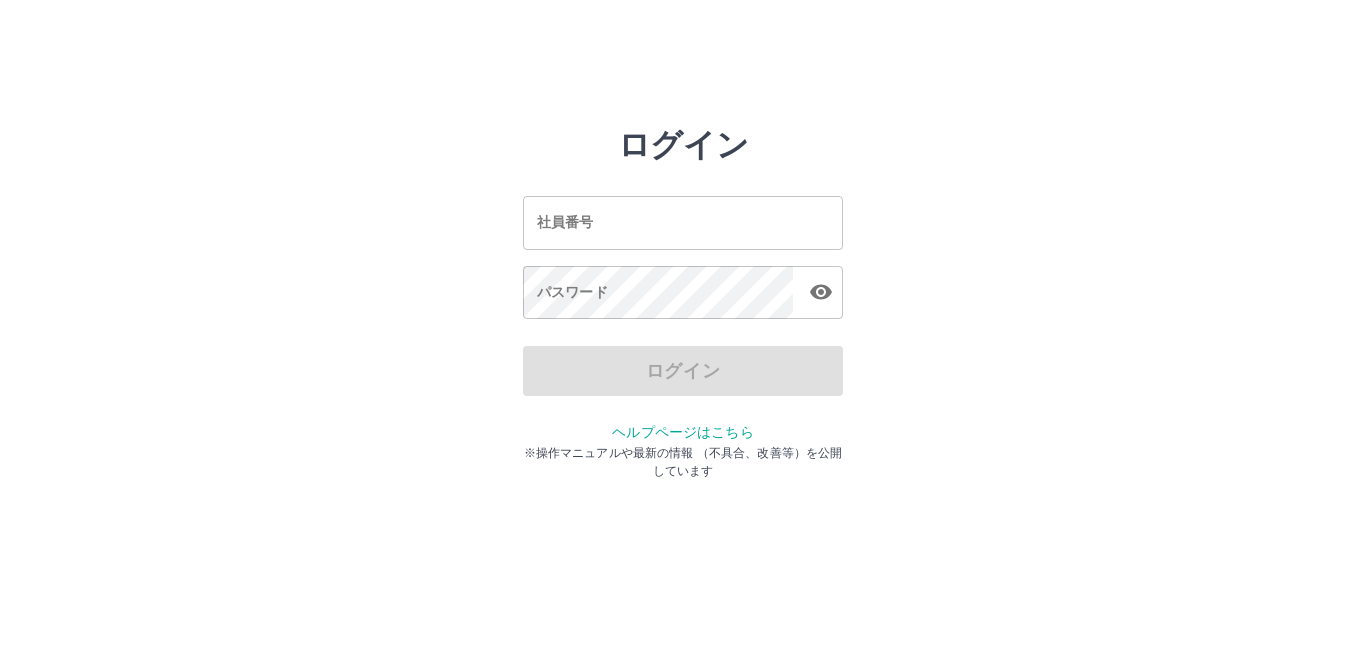 scroll, scrollTop: 0, scrollLeft: 0, axis: both 